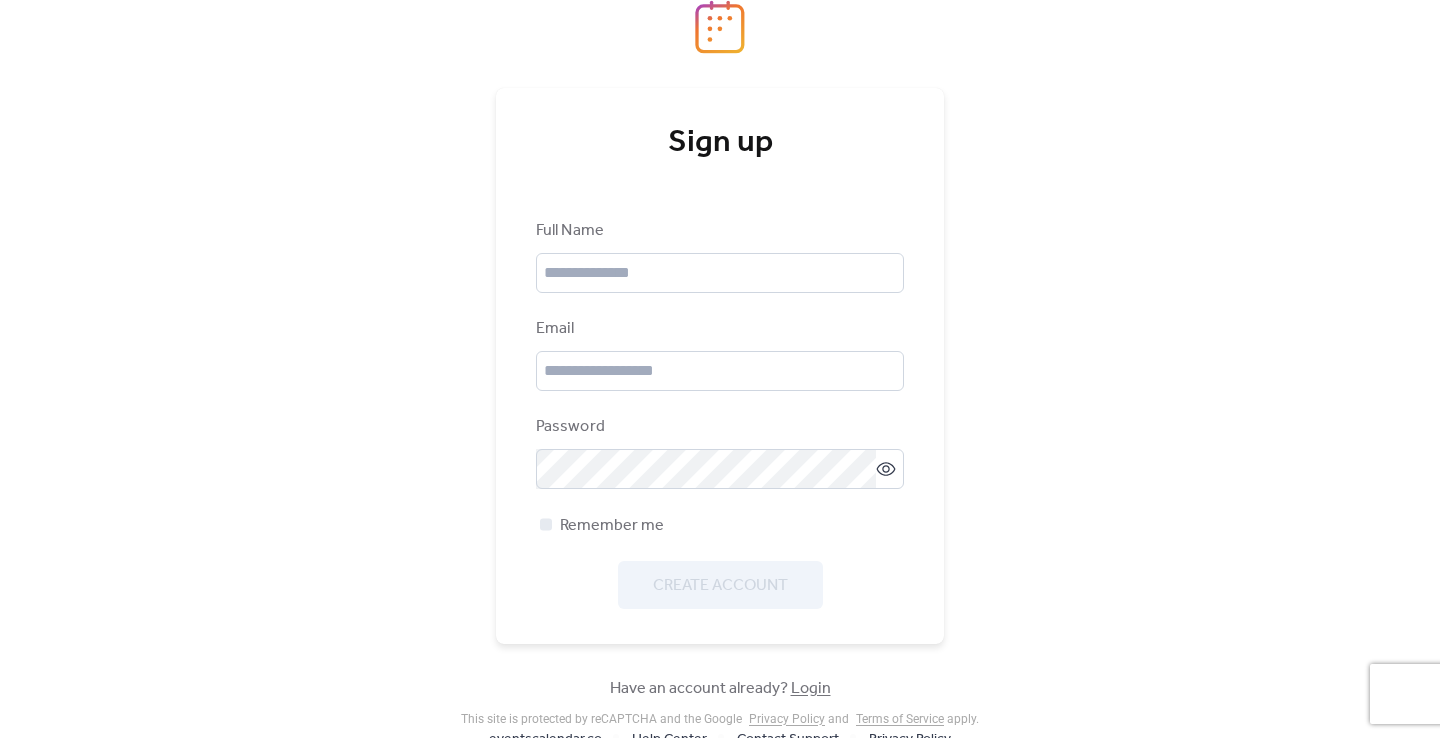 scroll, scrollTop: 0, scrollLeft: 0, axis: both 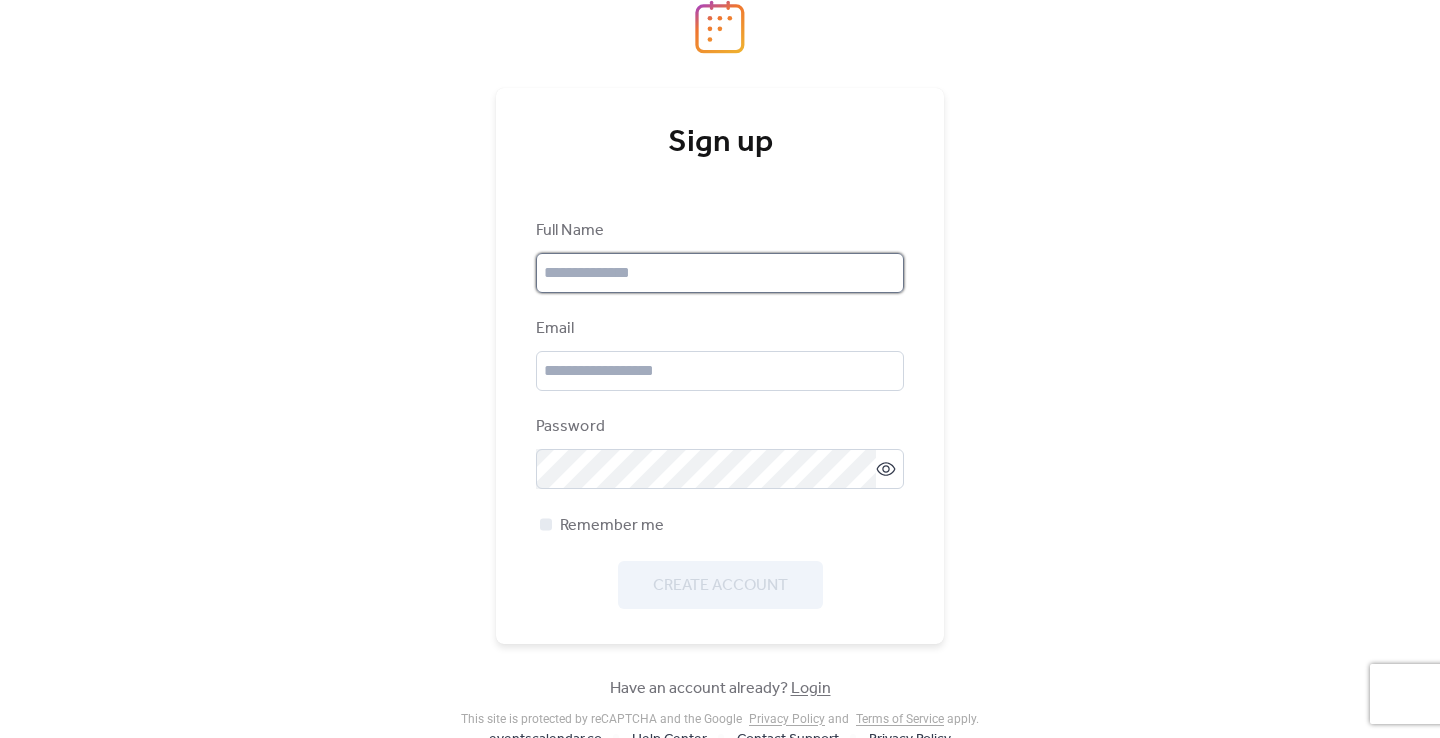 click at bounding box center (720, 273) 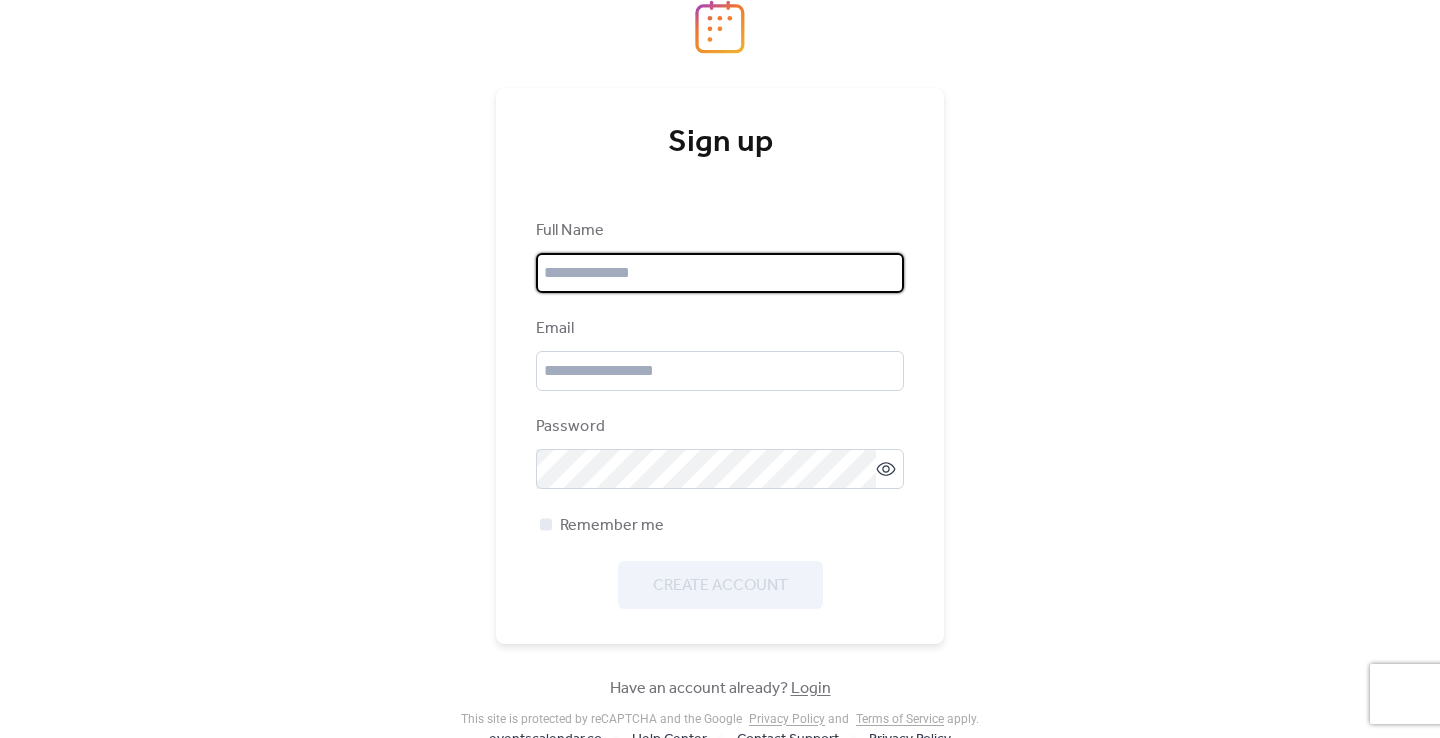 click at bounding box center [720, 273] 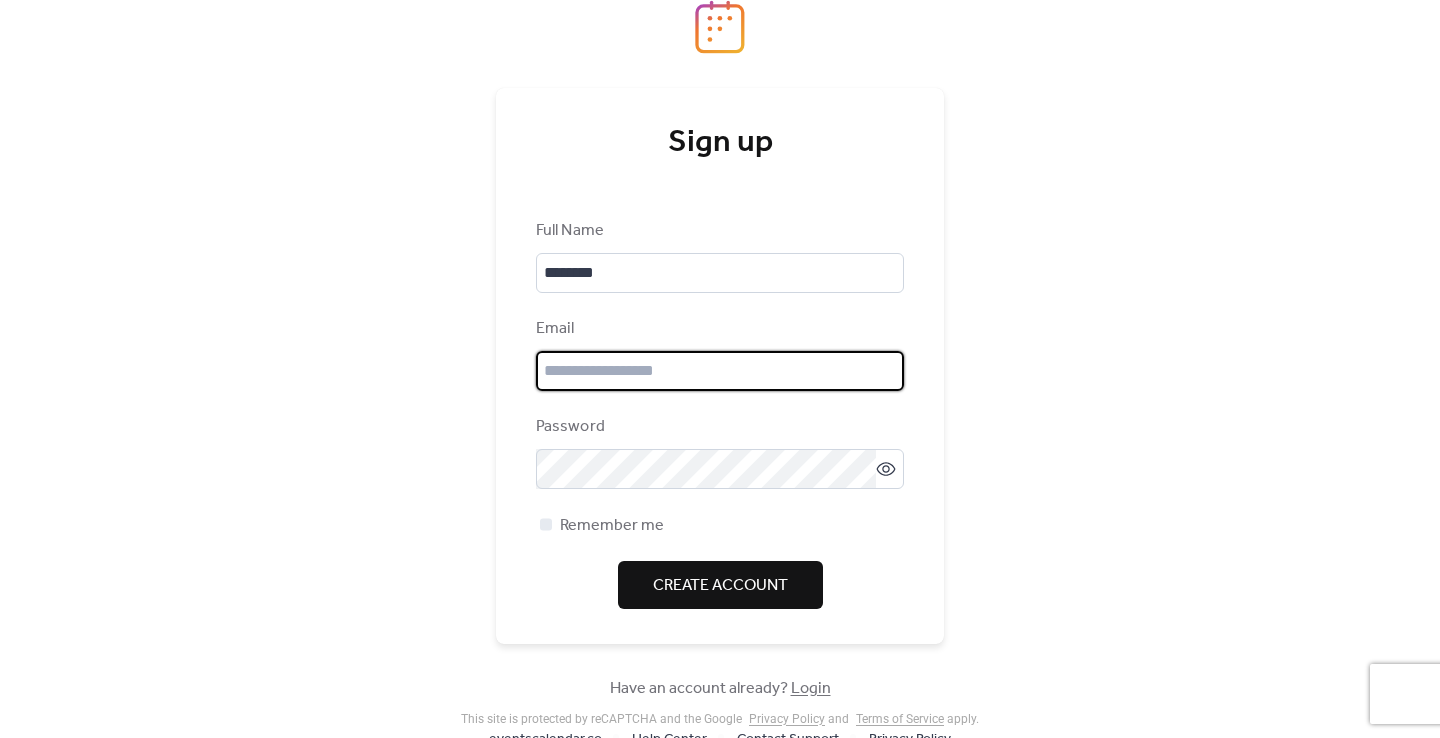 click at bounding box center (720, 371) 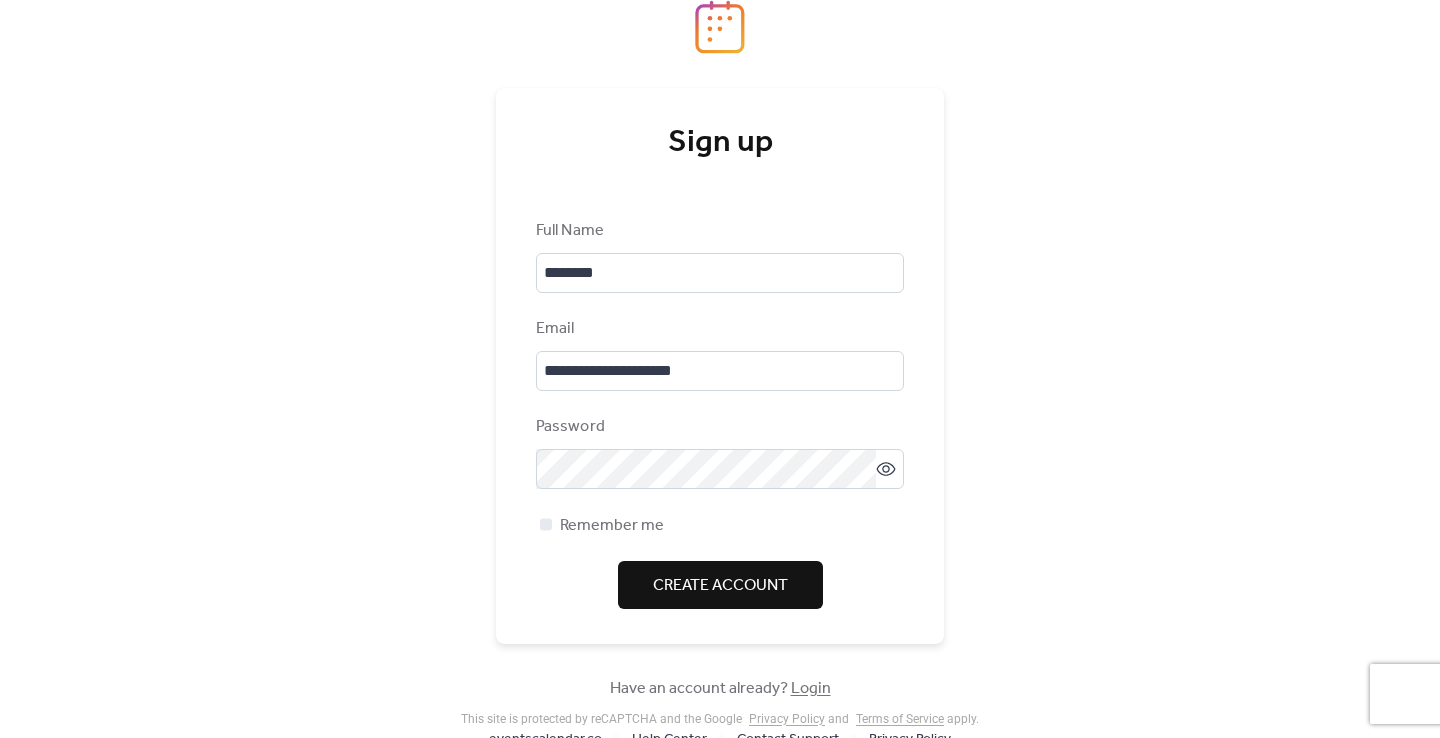click on "Create Account" at bounding box center [720, 586] 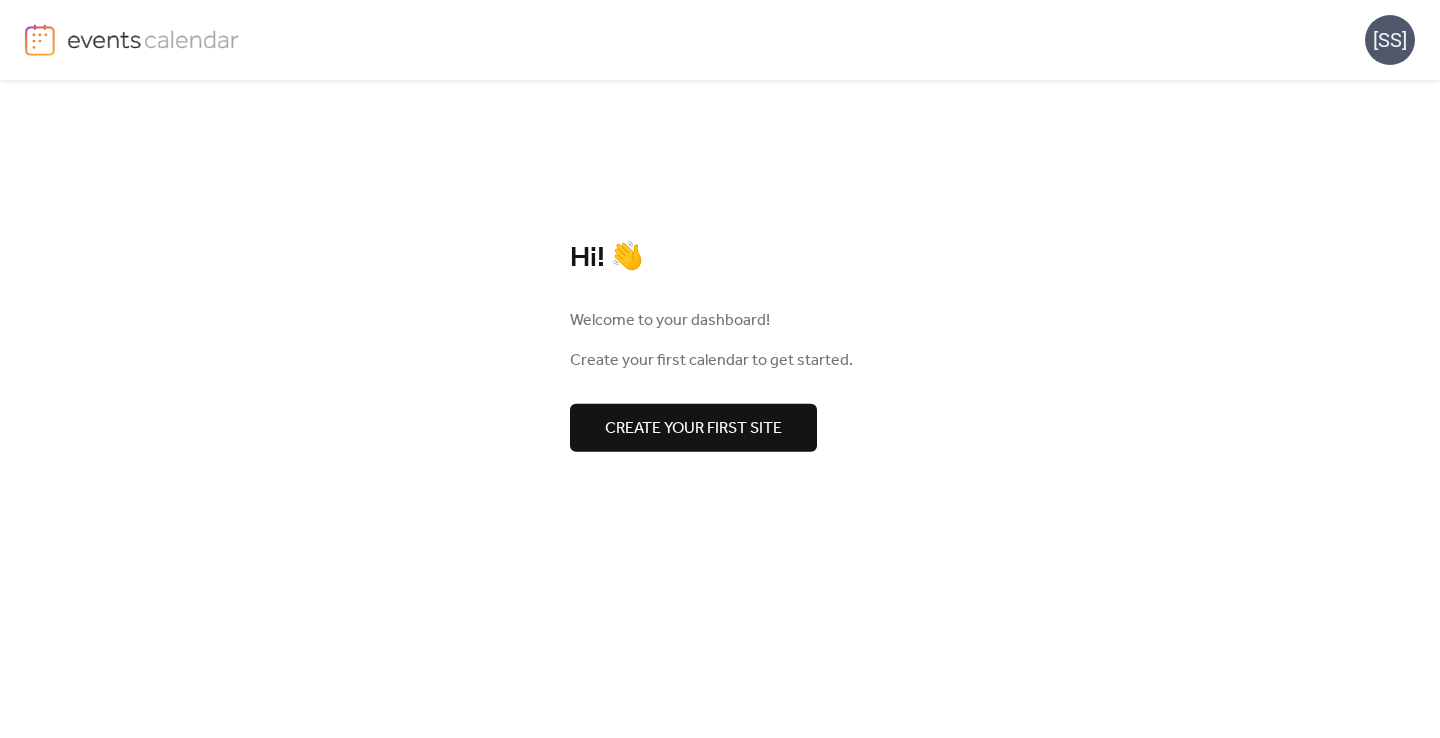 scroll, scrollTop: 0, scrollLeft: 0, axis: both 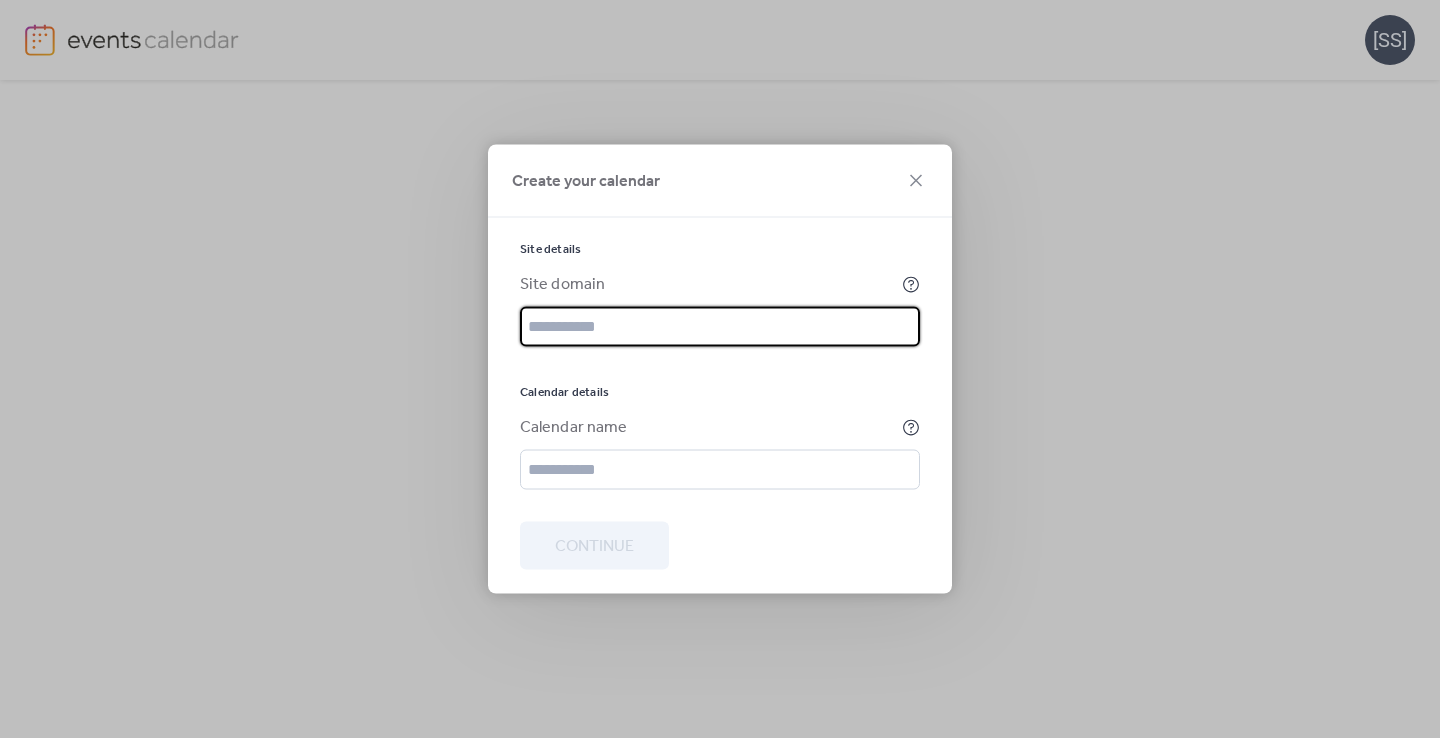 click at bounding box center [720, 327] 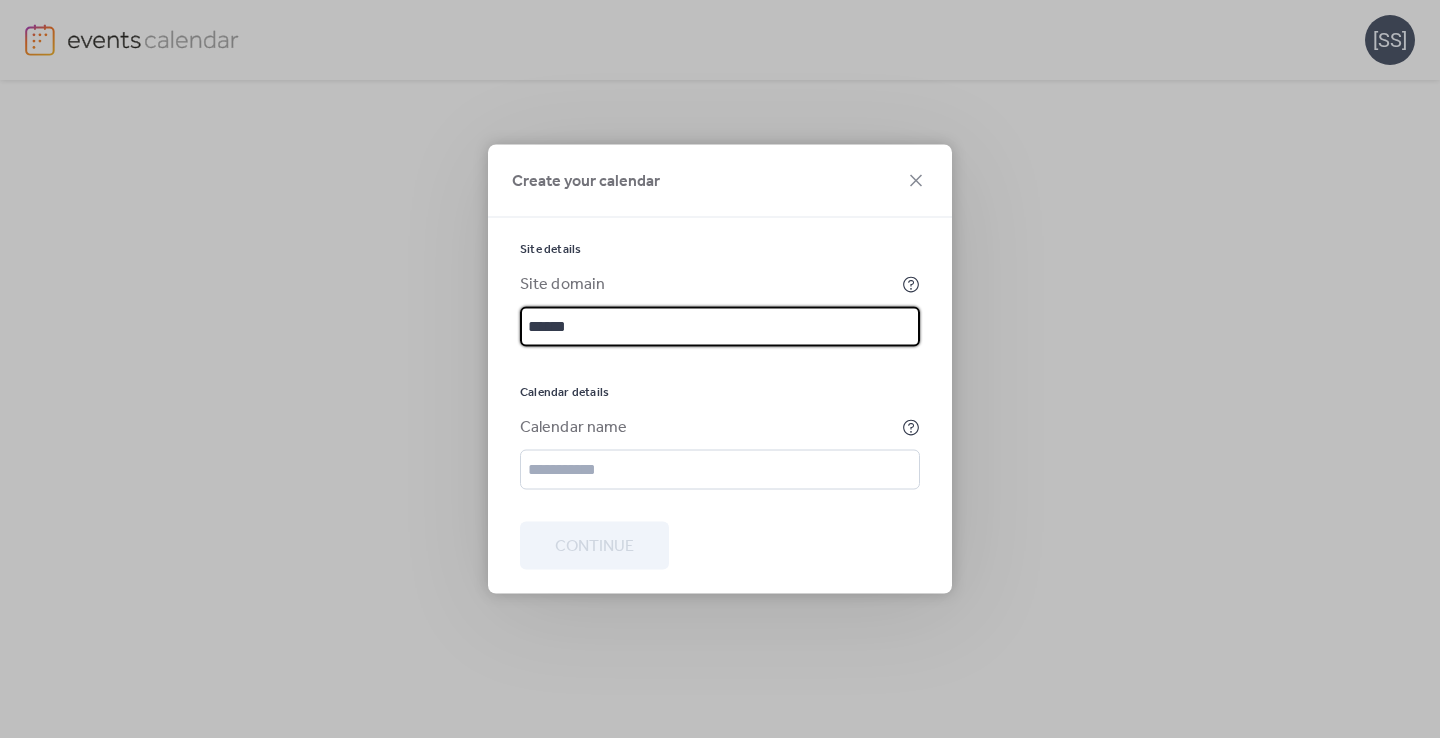 type on "******" 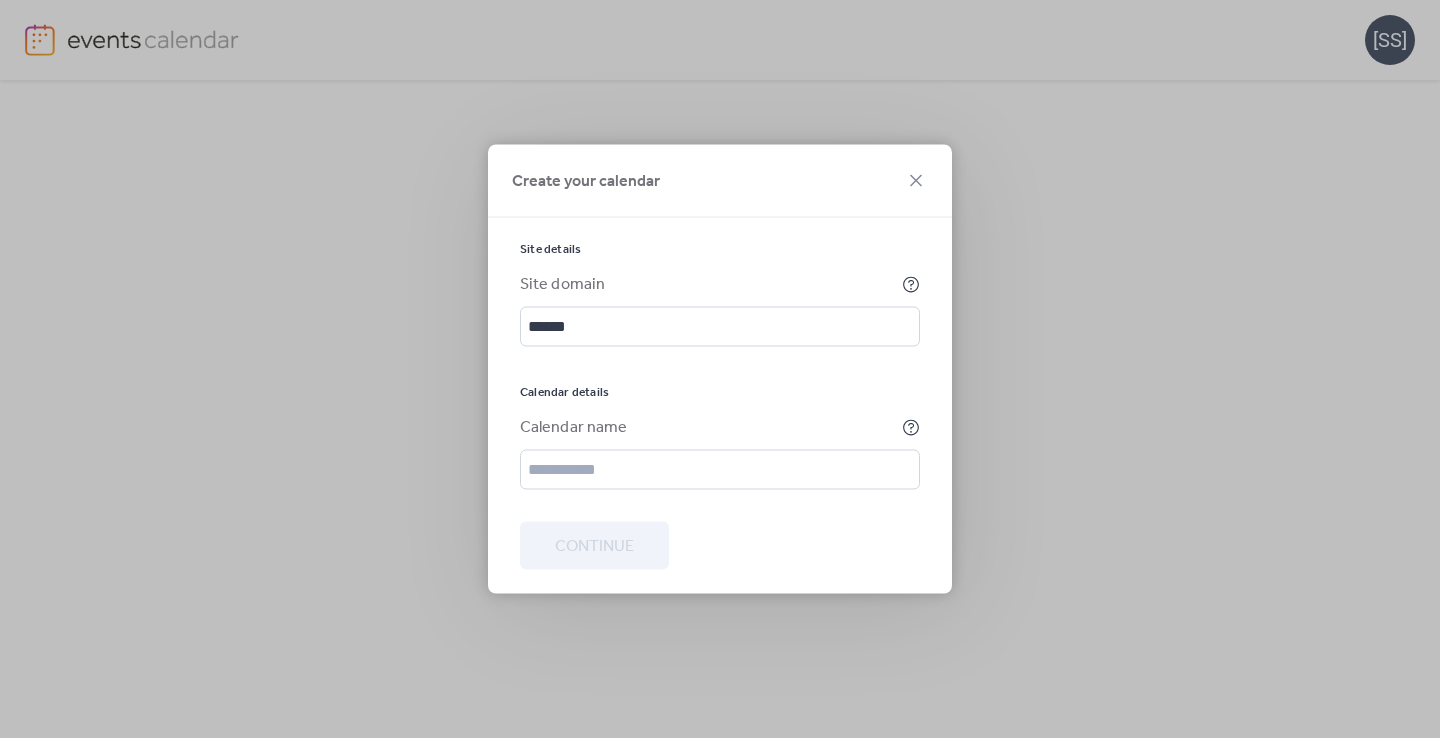 click at bounding box center (720, 506) 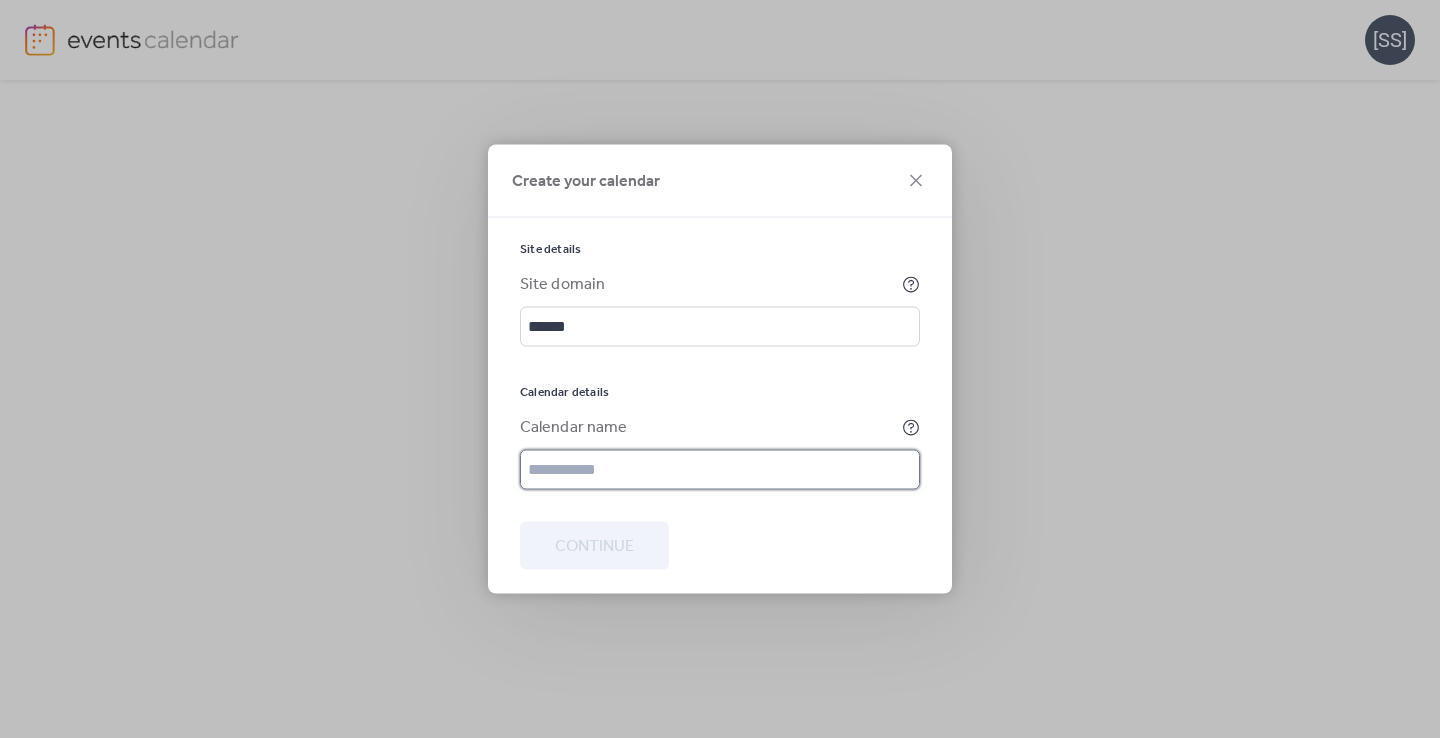 click at bounding box center (720, 470) 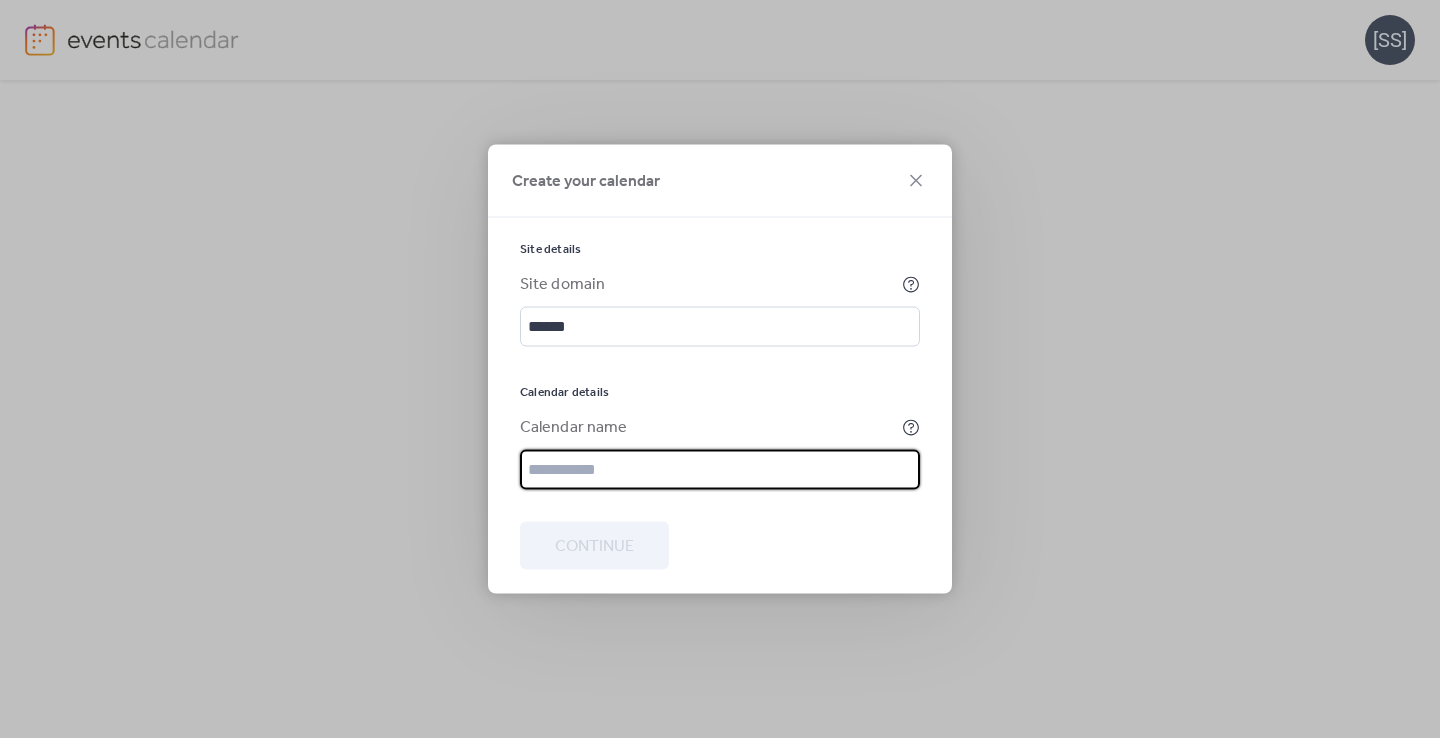 type on "********" 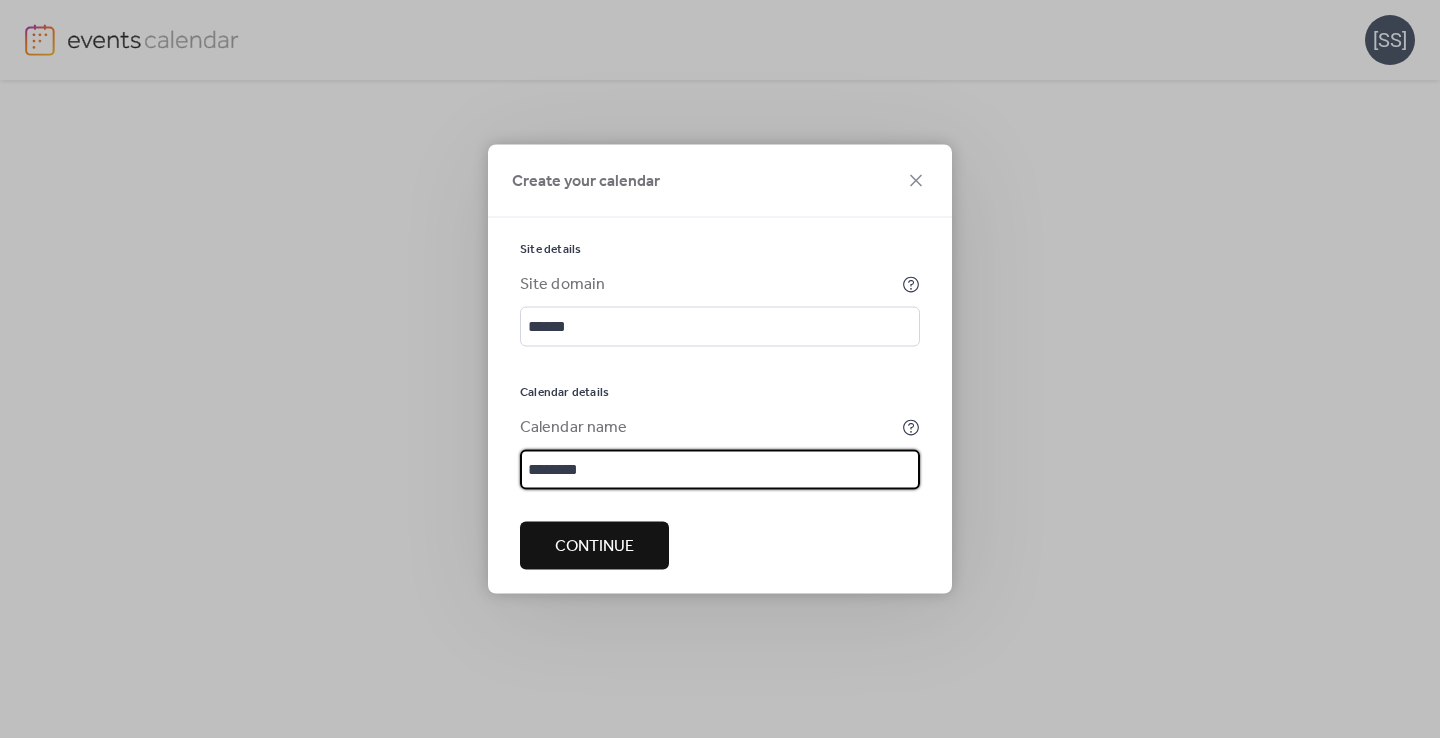 click on "Continue" at bounding box center [594, 547] 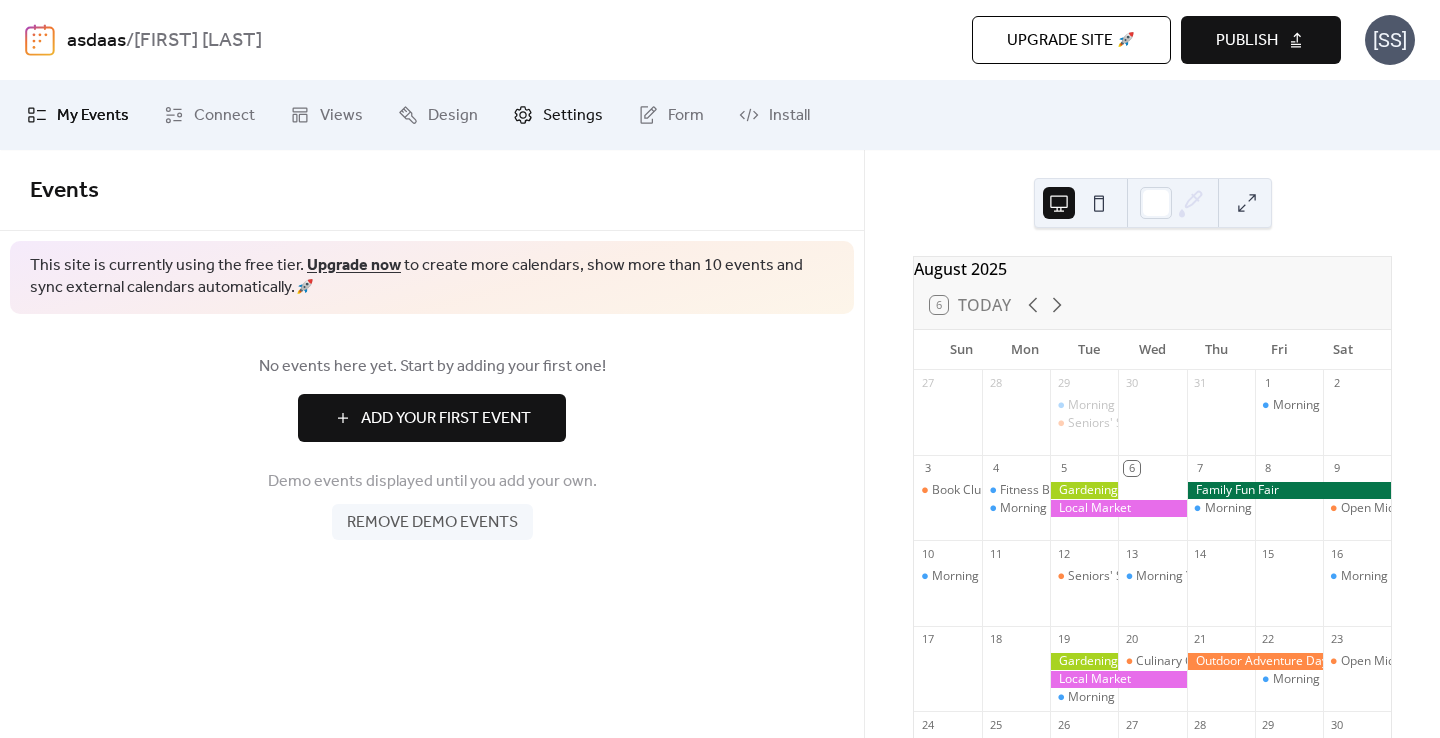 click on "Settings" at bounding box center (573, 116) 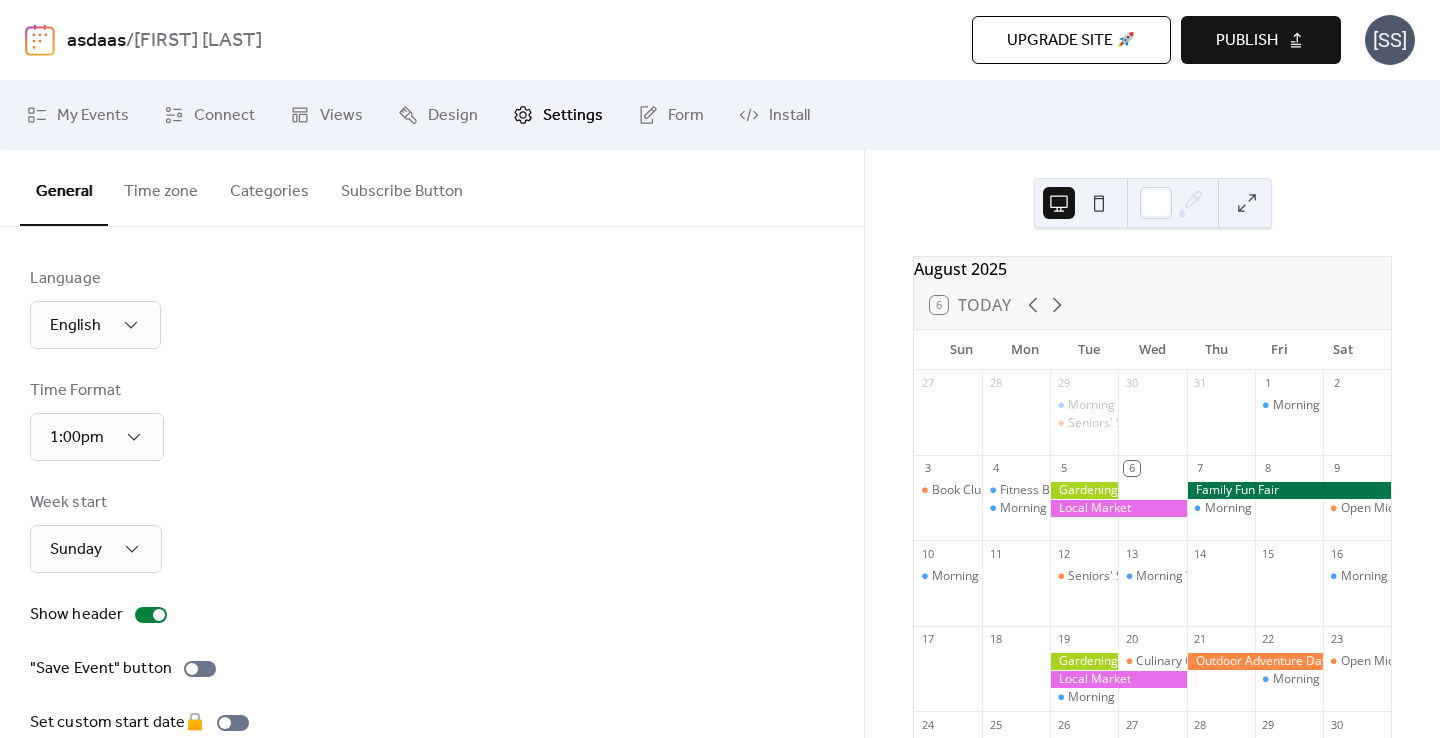 click on "General Time zone Categories Subscribe Button" at bounding box center [432, 188] 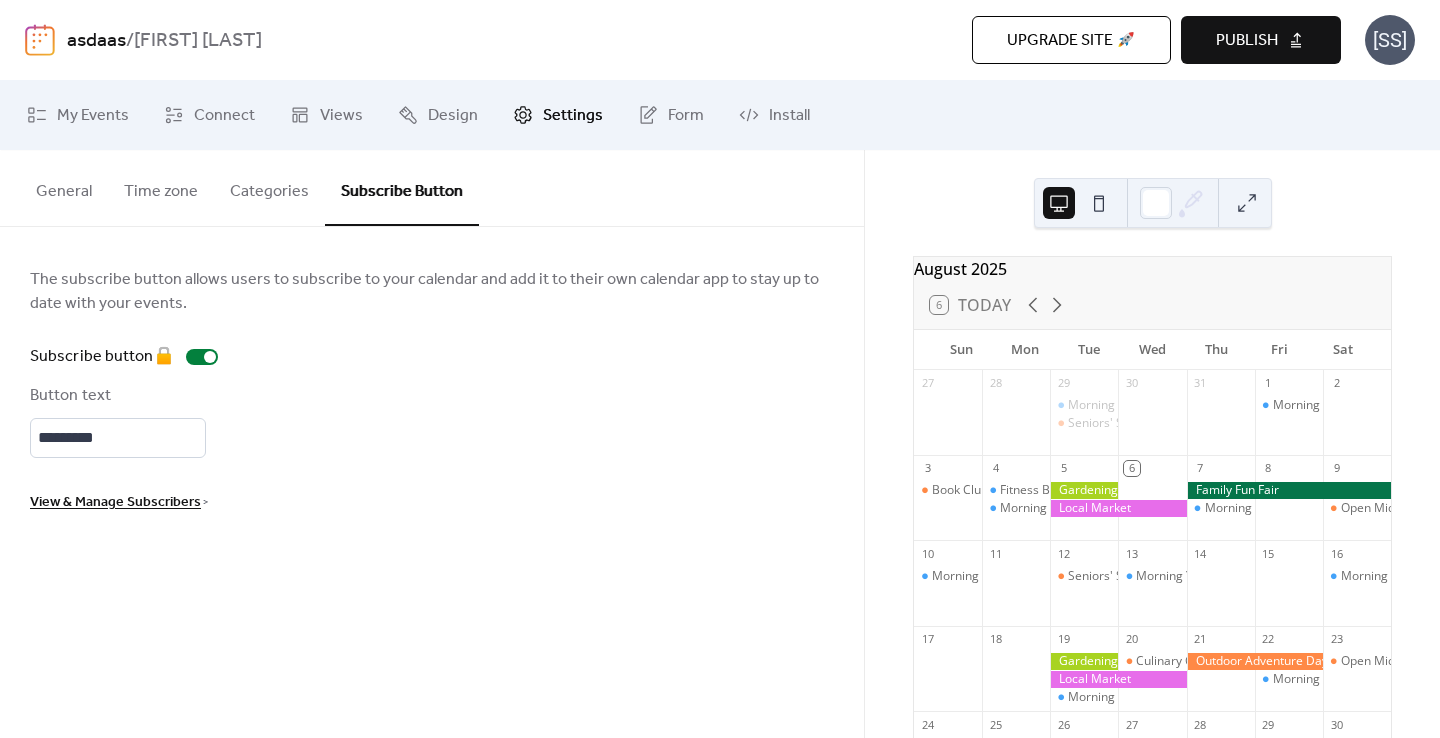 click on "Categories" at bounding box center (269, 187) 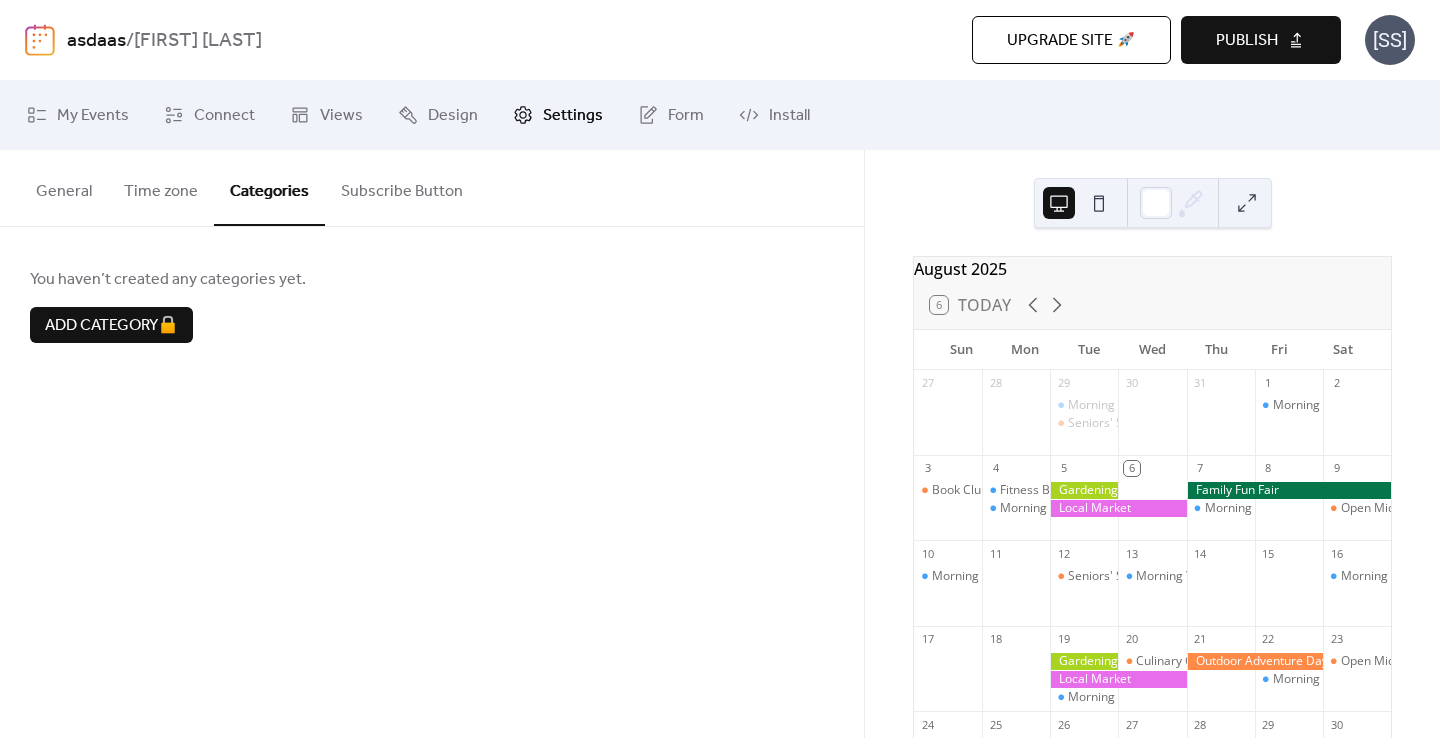 click on "Time zone" at bounding box center (161, 187) 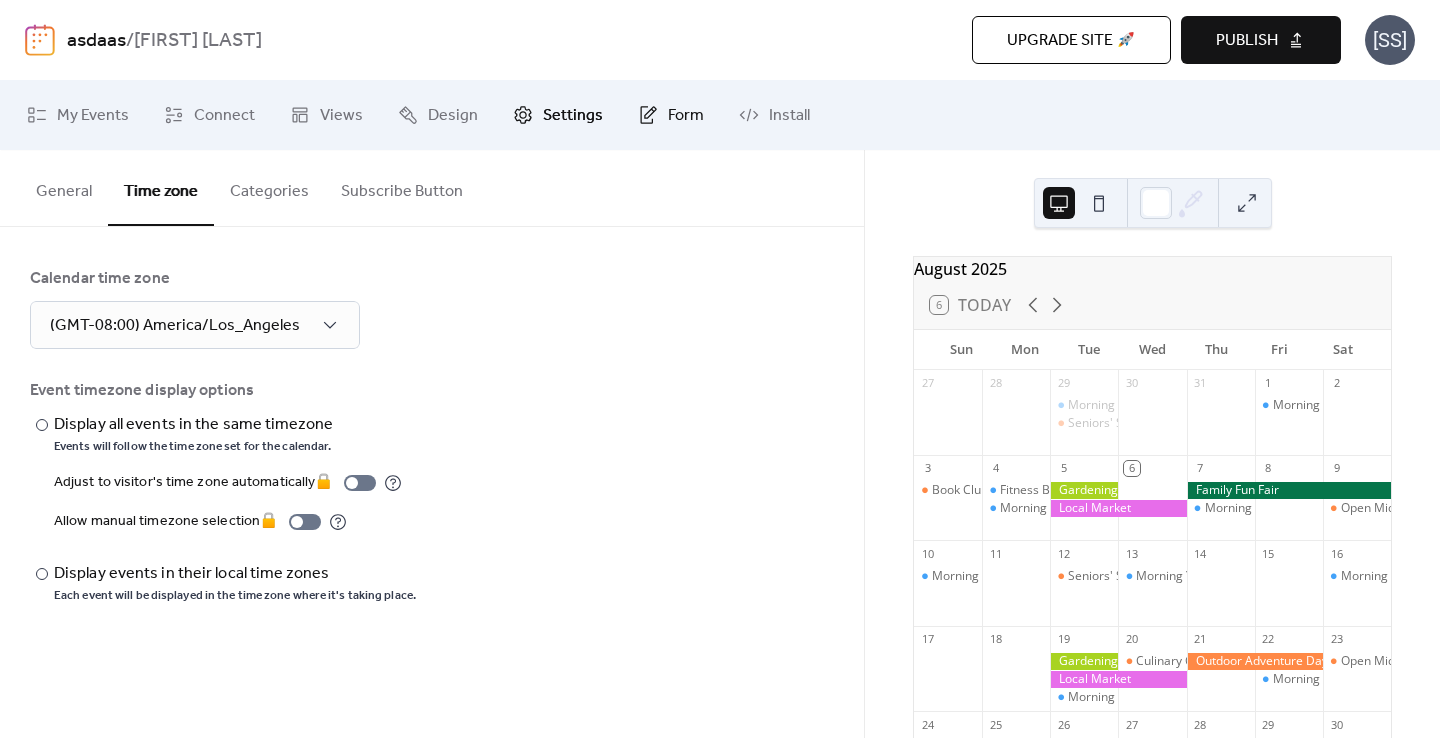 click on "Form" at bounding box center (671, 115) 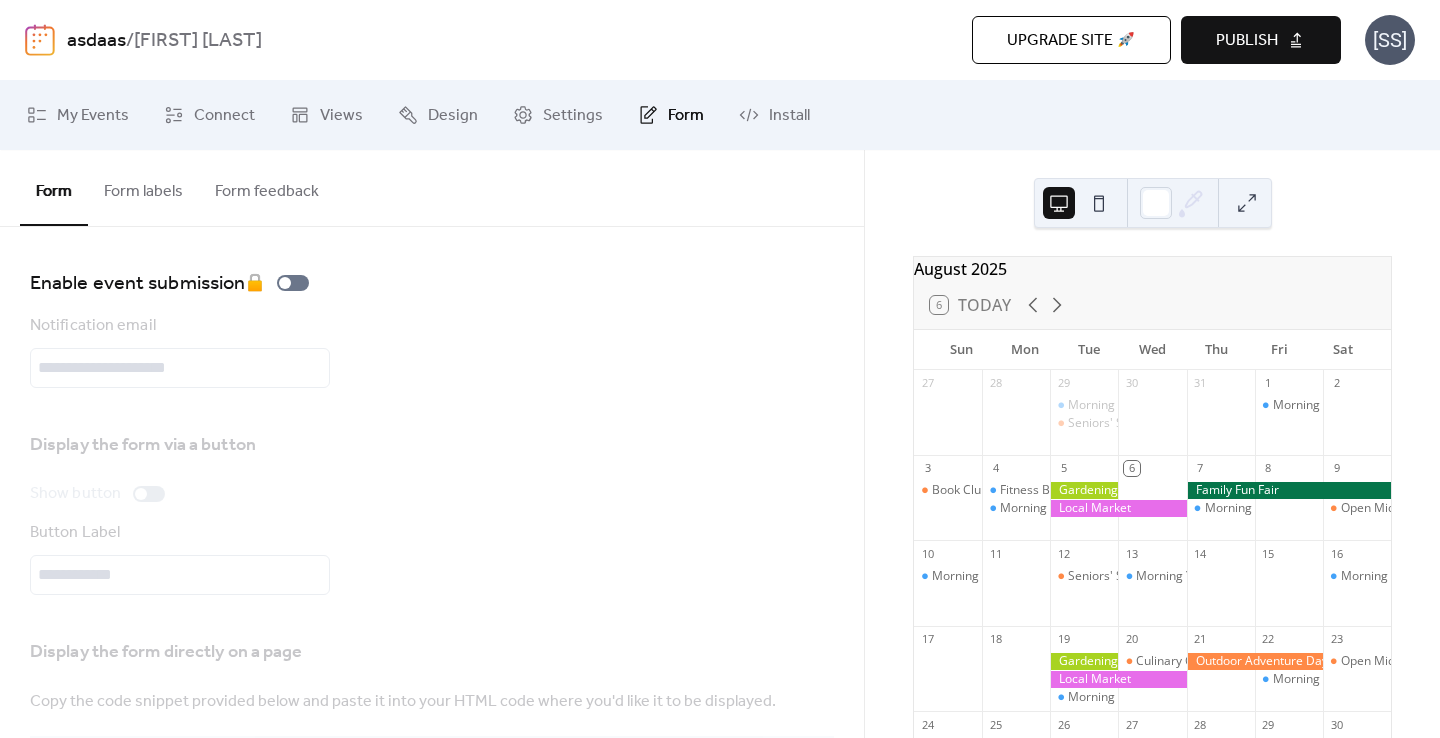 click on "Notification email" at bounding box center [432, 351] 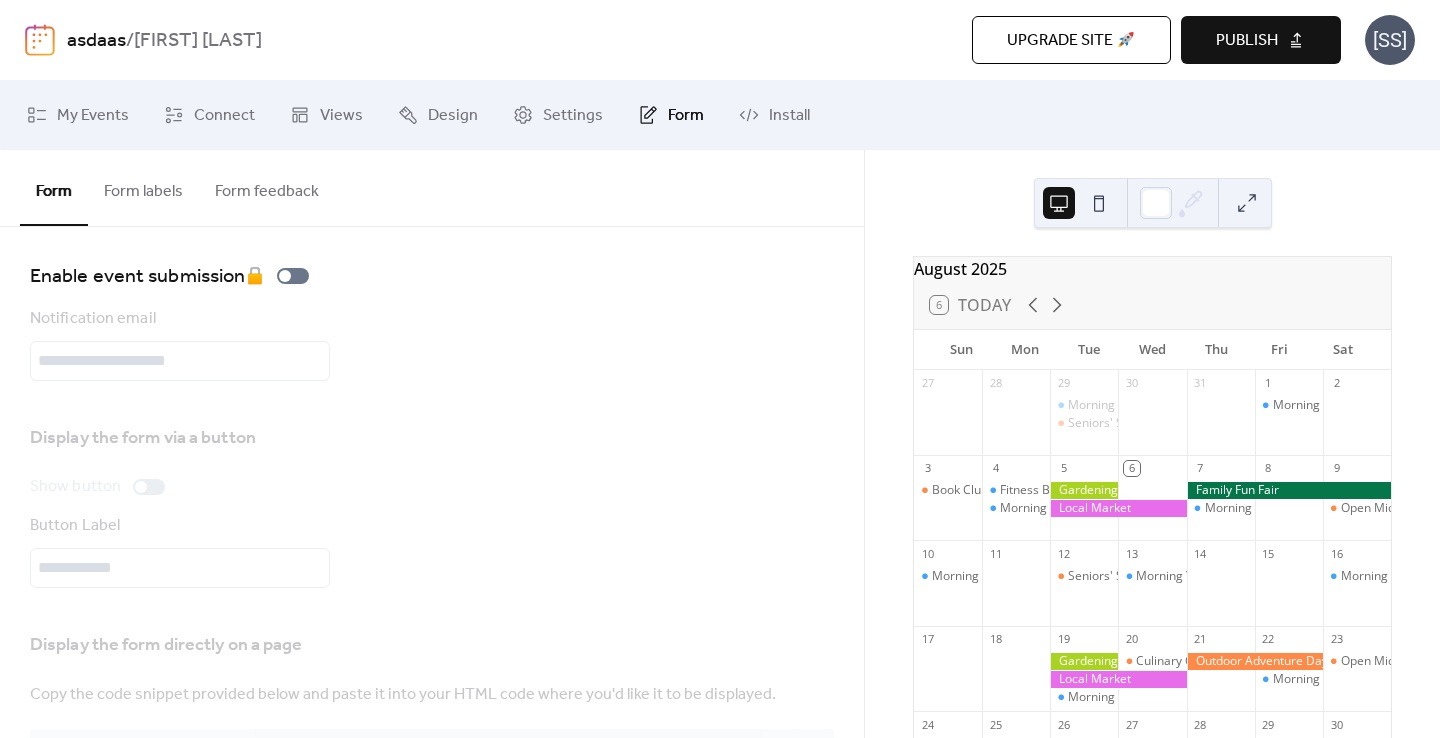 scroll, scrollTop: 0, scrollLeft: 0, axis: both 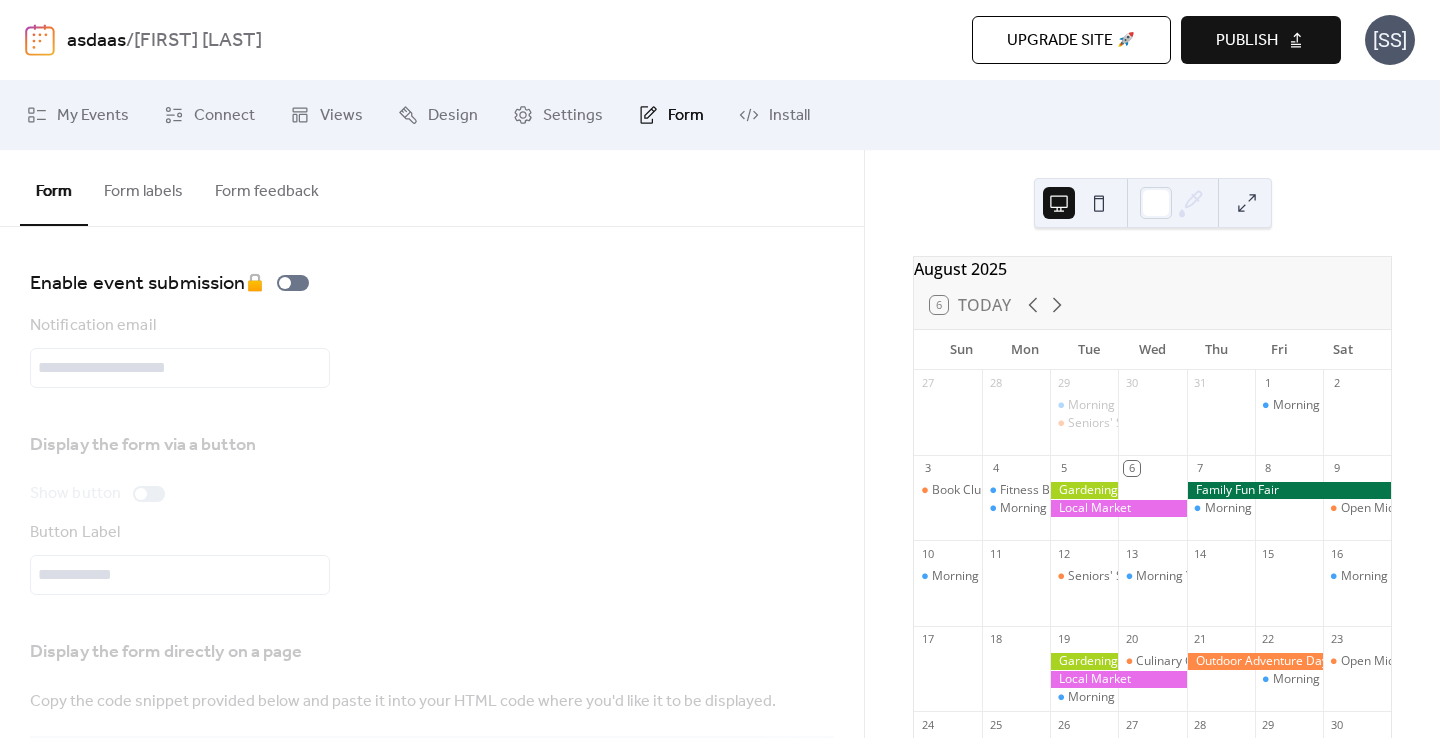 click on "Form labels" at bounding box center [143, 187] 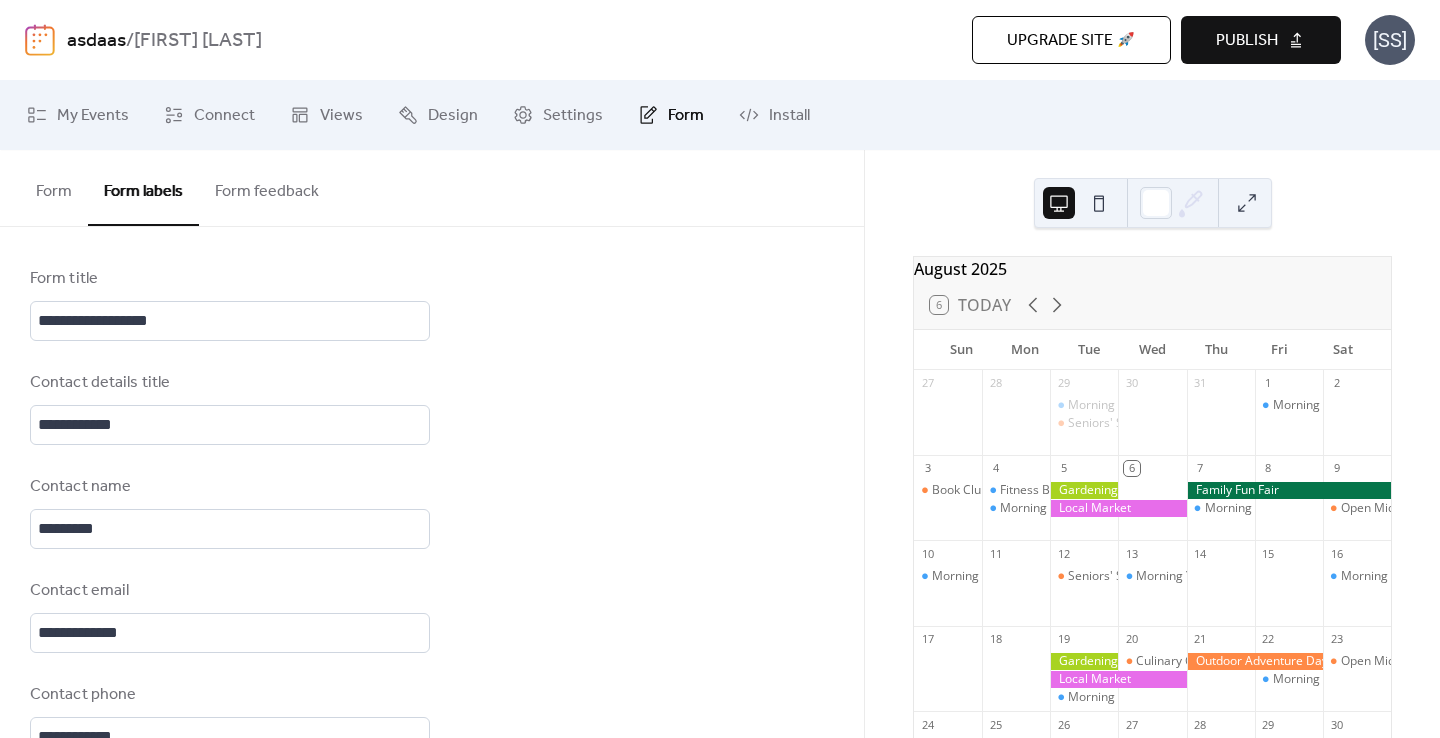 click on "Form feedback" at bounding box center [267, 187] 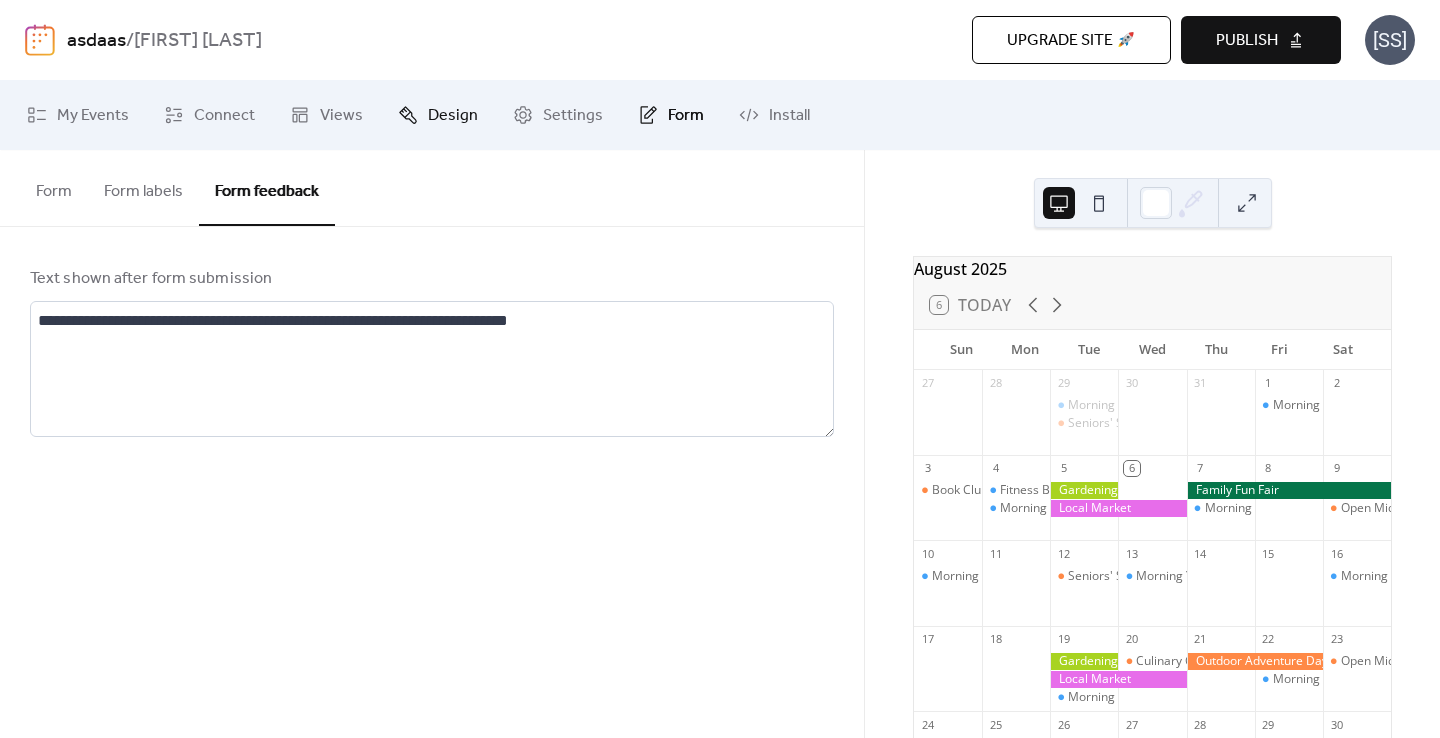 click on "Design" at bounding box center (453, 116) 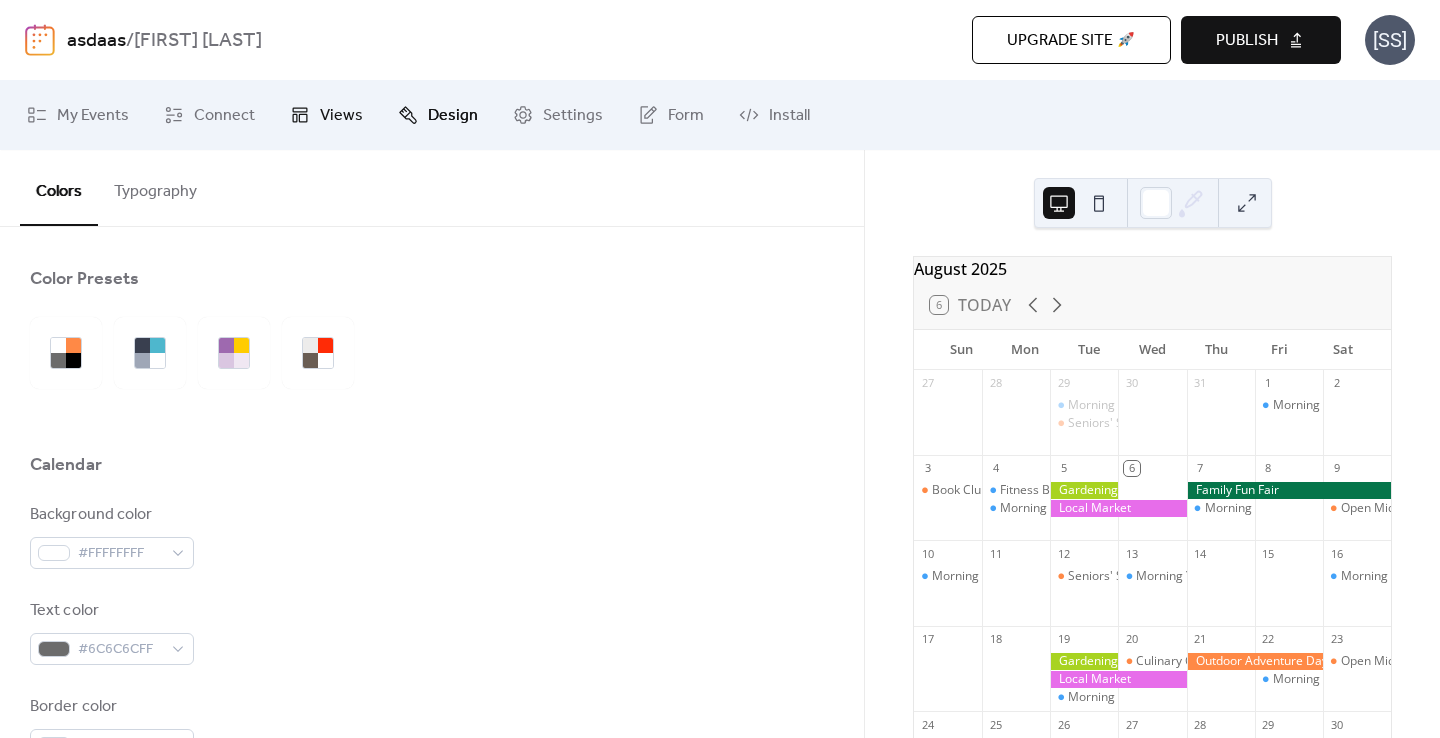 click on "Views" at bounding box center [341, 116] 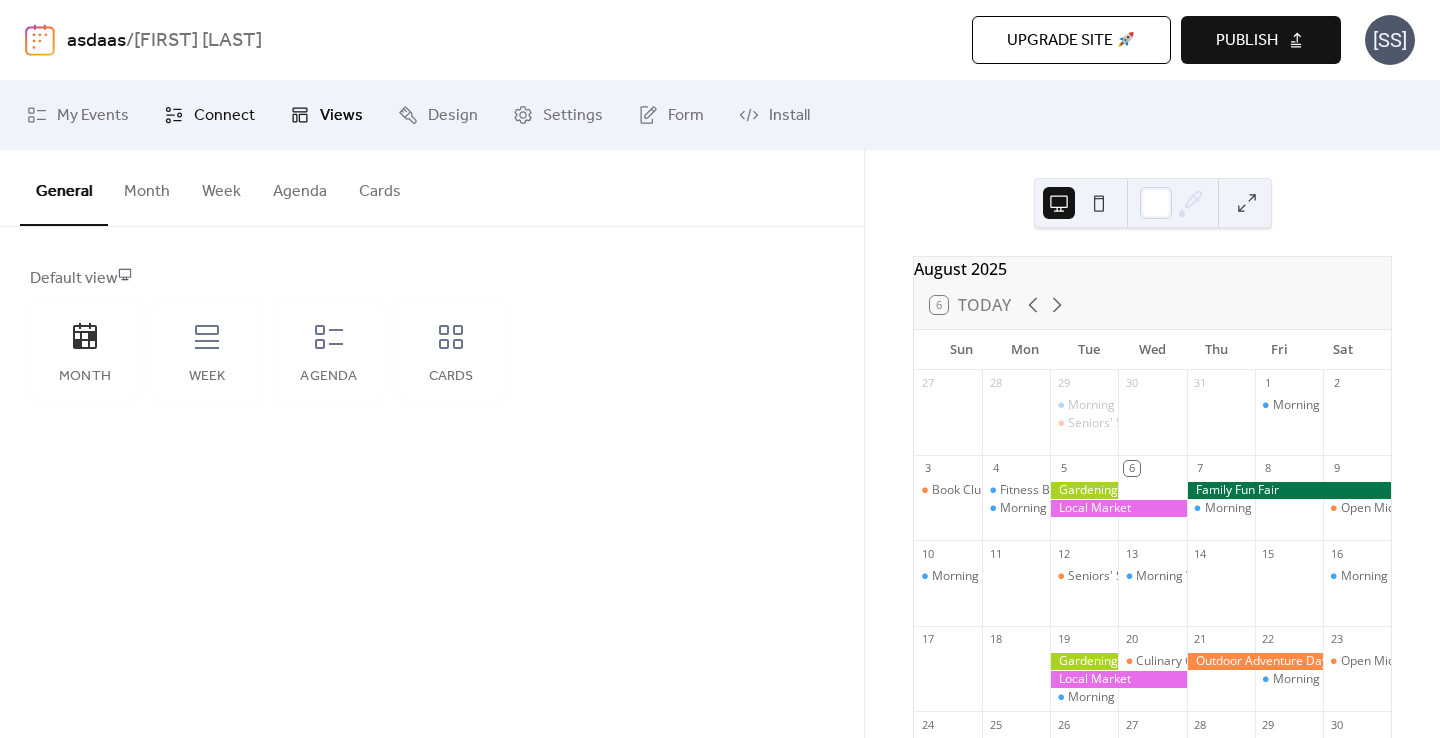 click on "Connect" at bounding box center [224, 116] 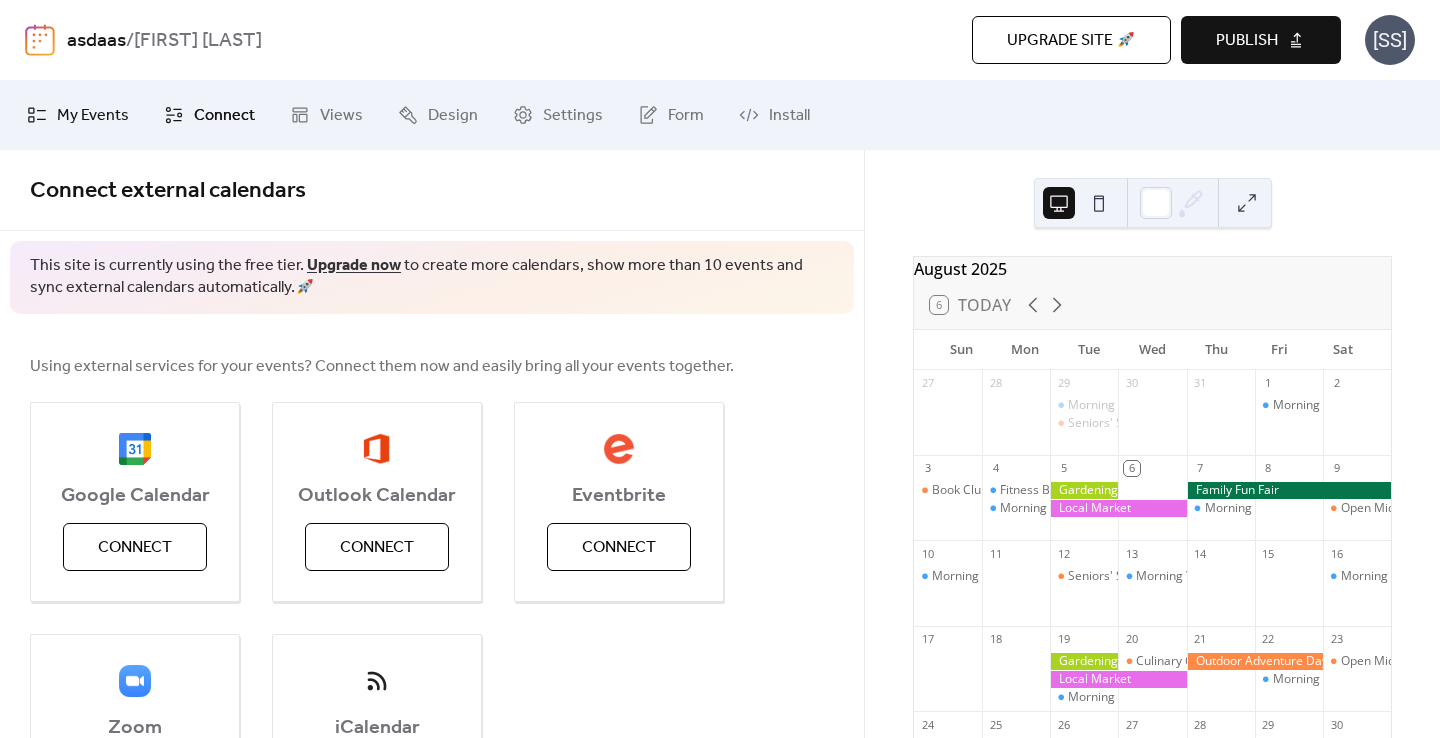 click on "My Events" at bounding box center (93, 116) 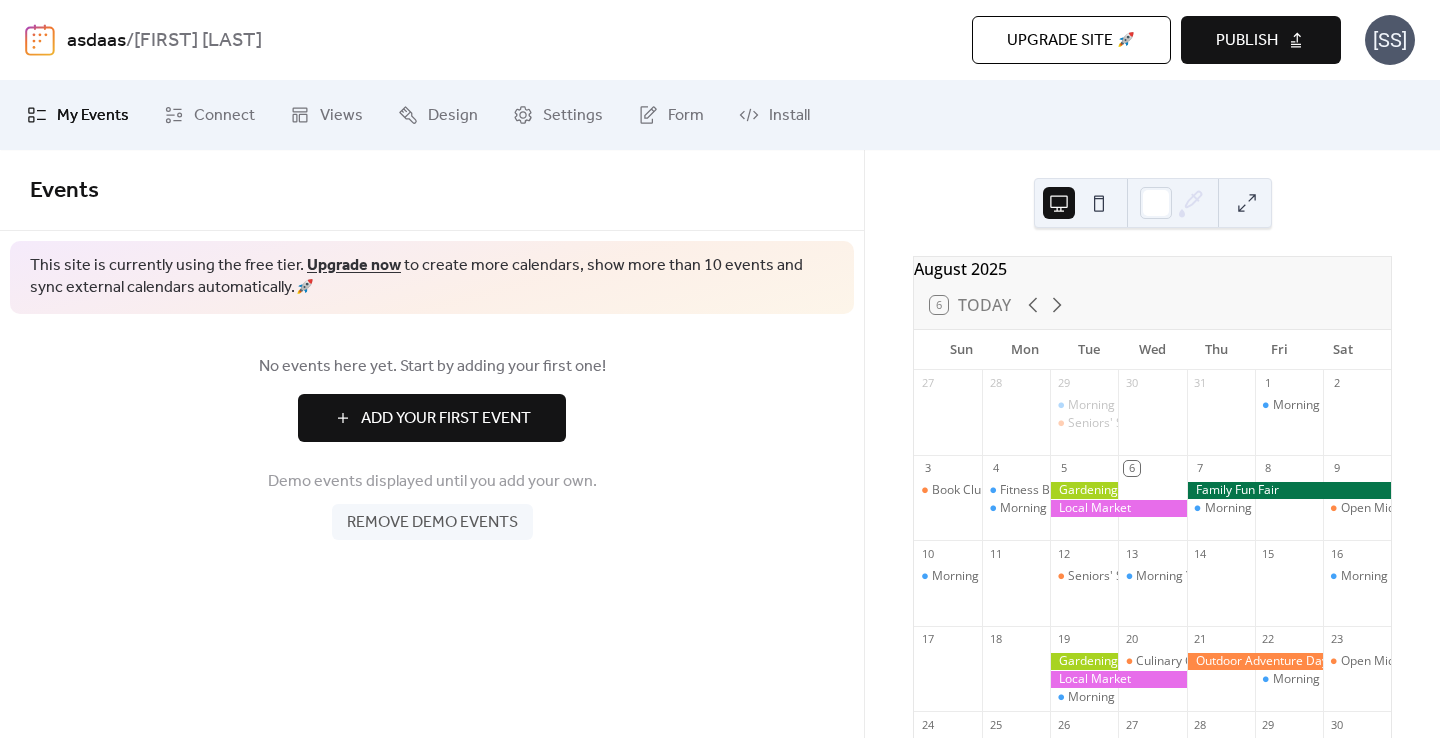 click on "My Events" at bounding box center (93, 116) 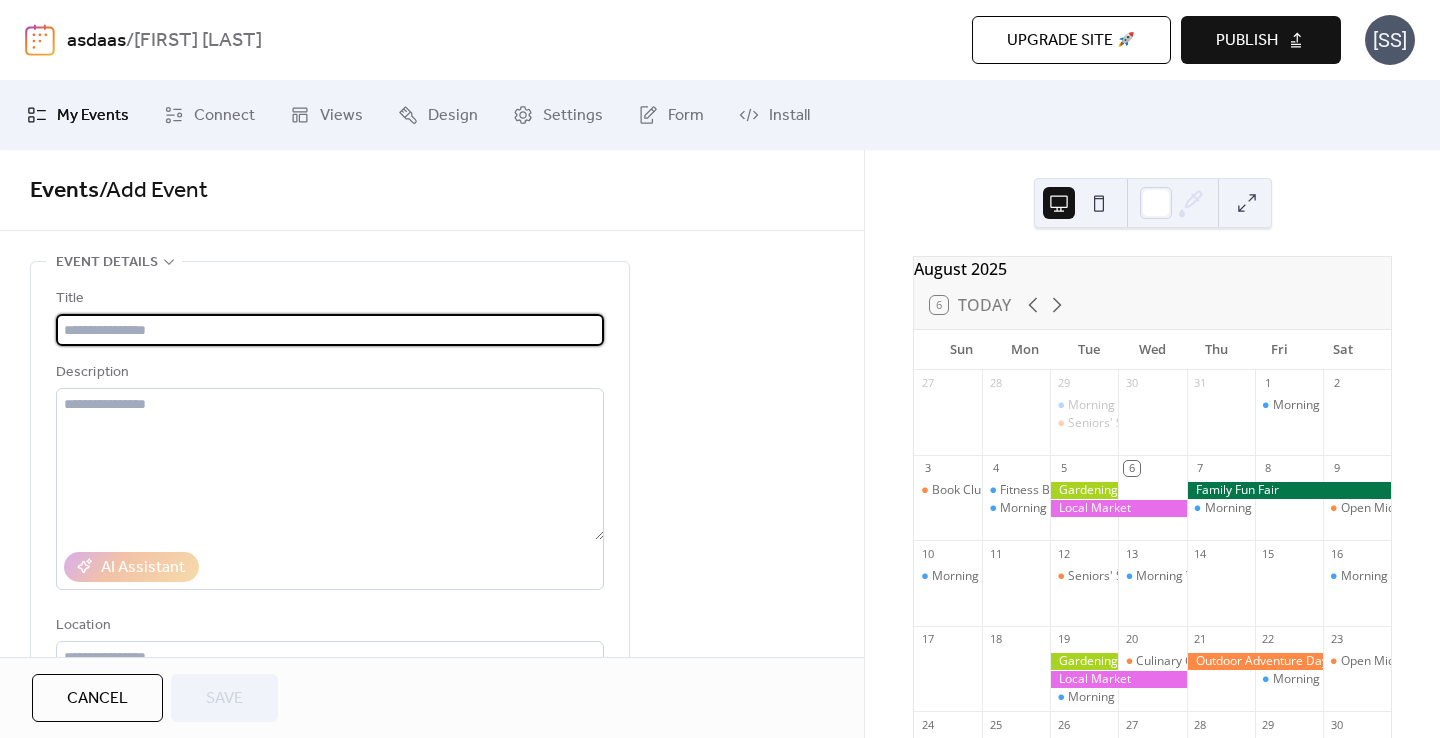 click at bounding box center [330, 330] 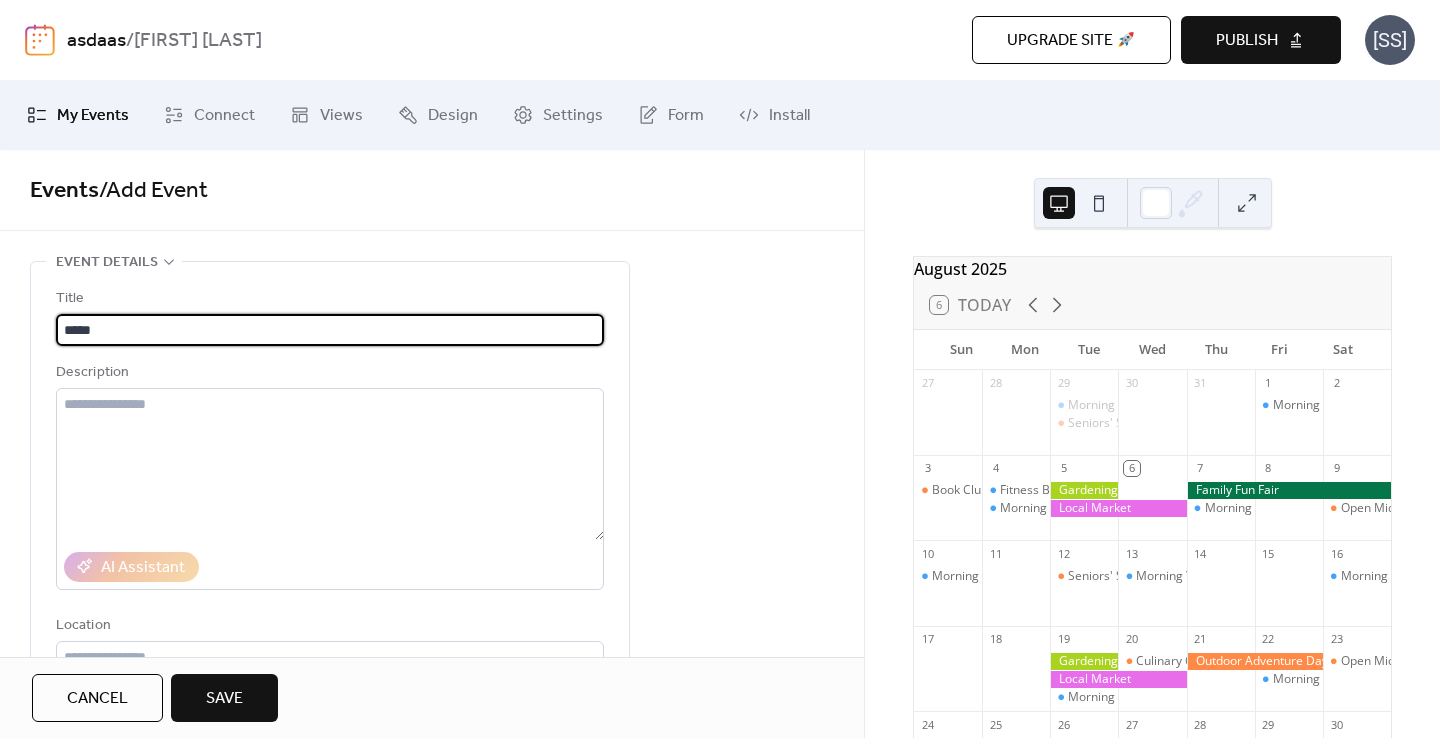 type on "*****" 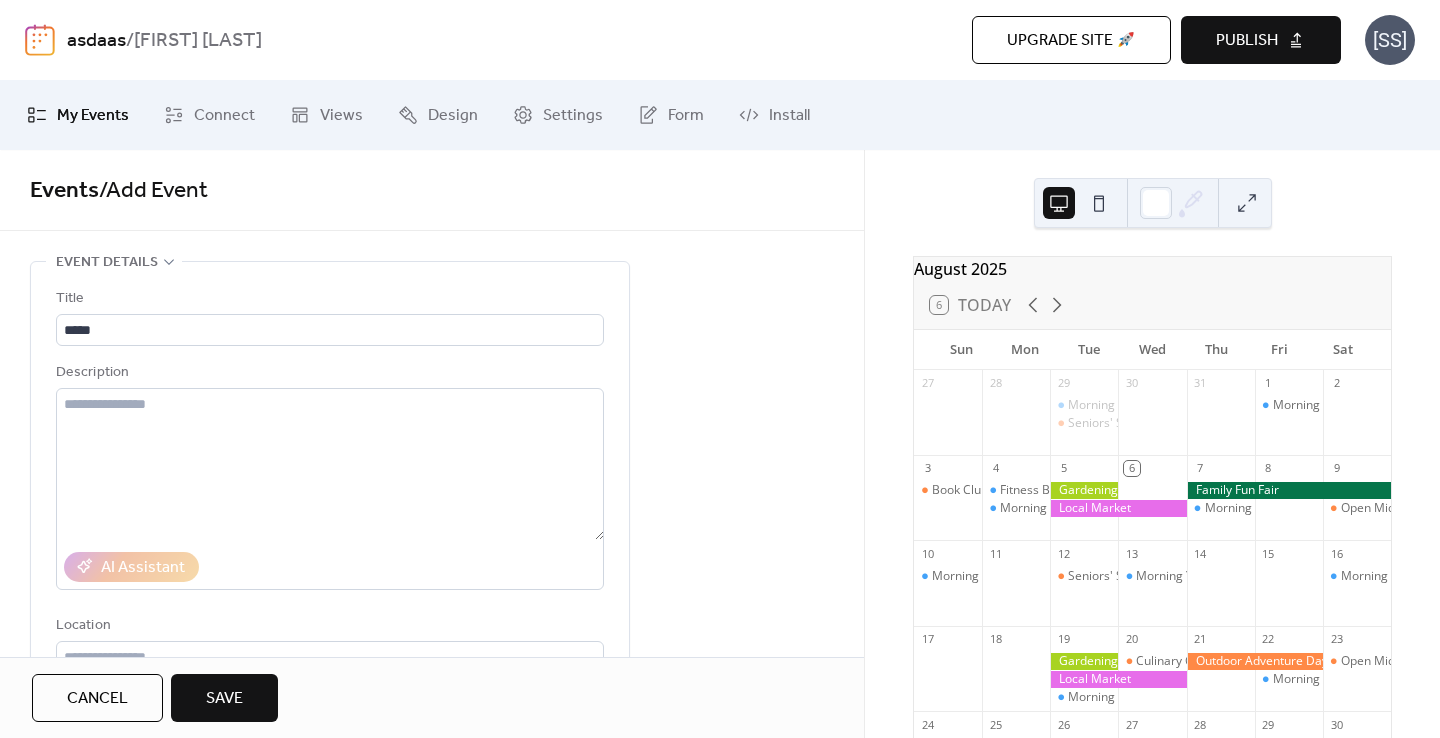 click on "**********" at bounding box center [432, 902] 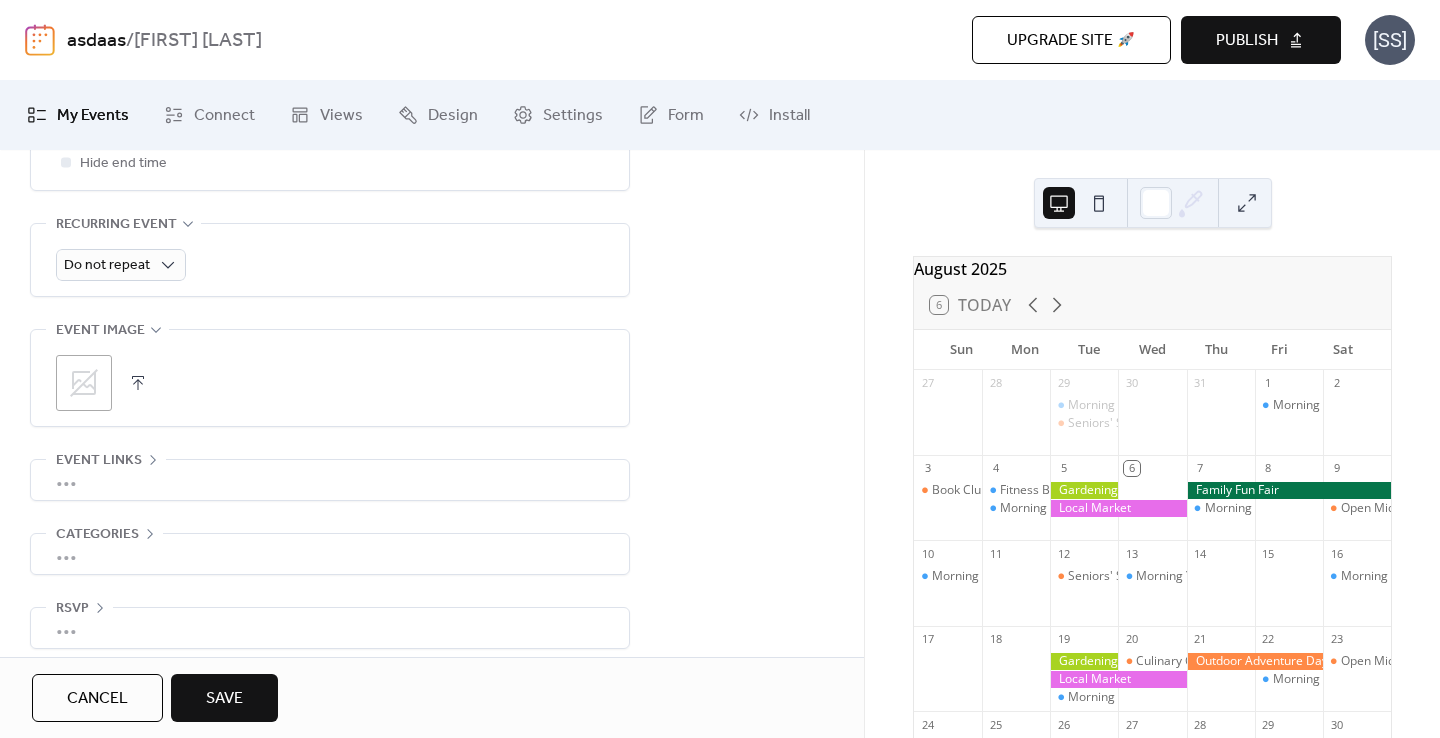 scroll, scrollTop: 889, scrollLeft: 0, axis: vertical 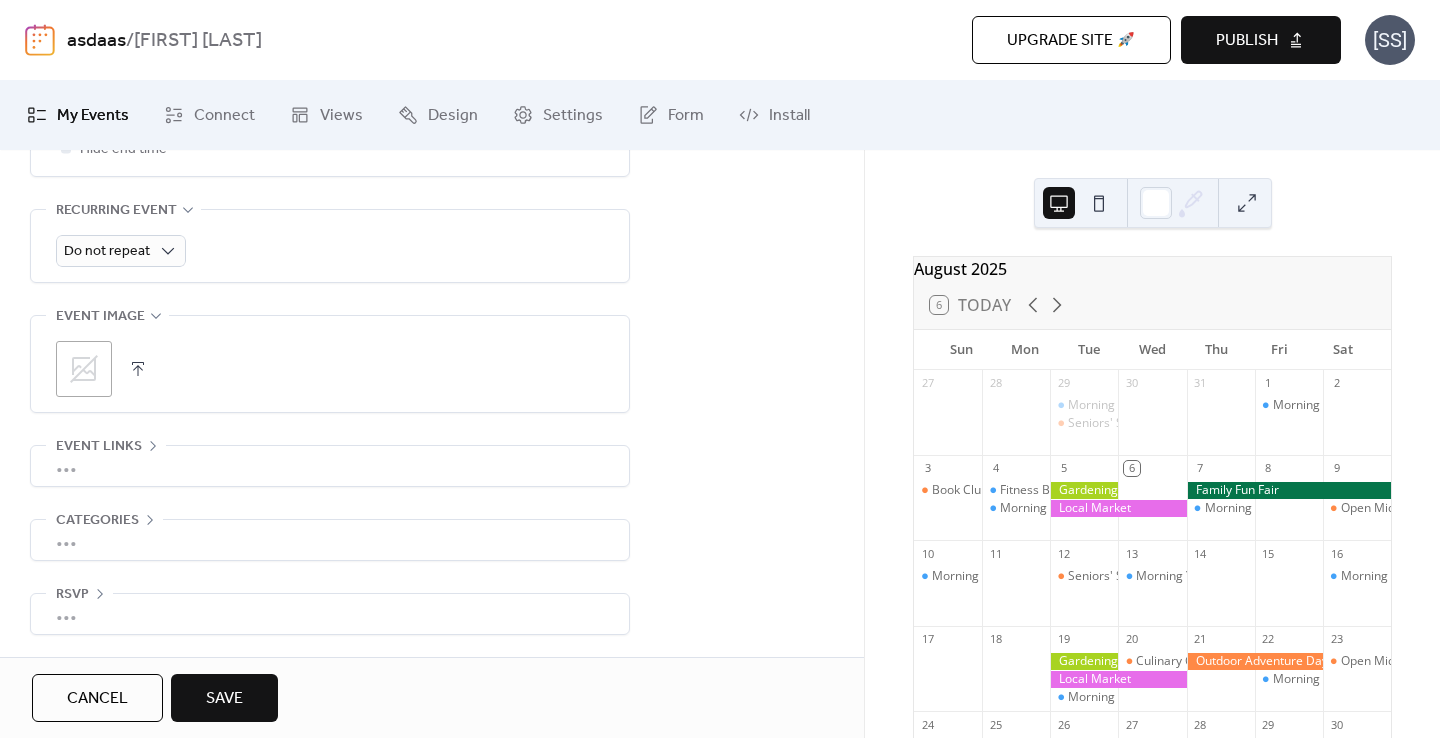 click on "•••" at bounding box center (330, 614) 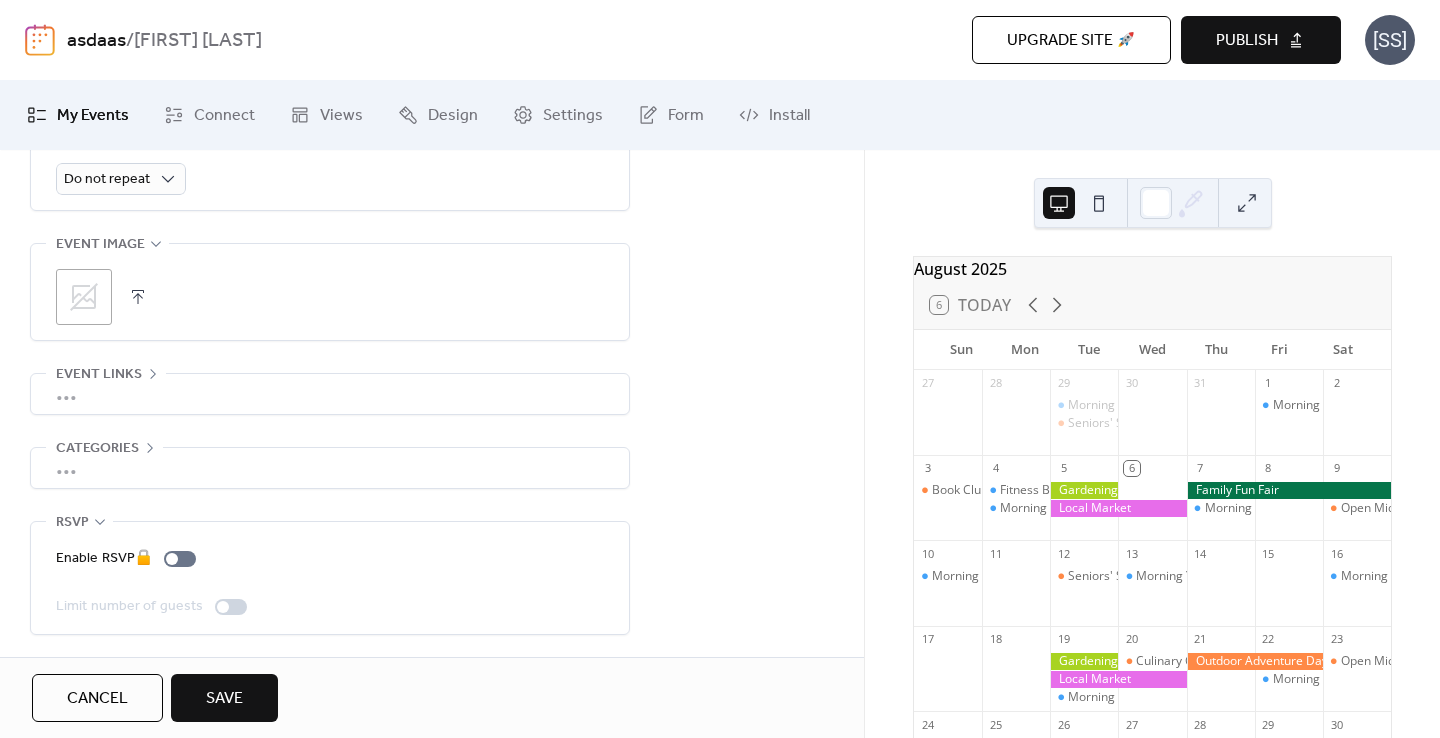 scroll, scrollTop: 961, scrollLeft: 0, axis: vertical 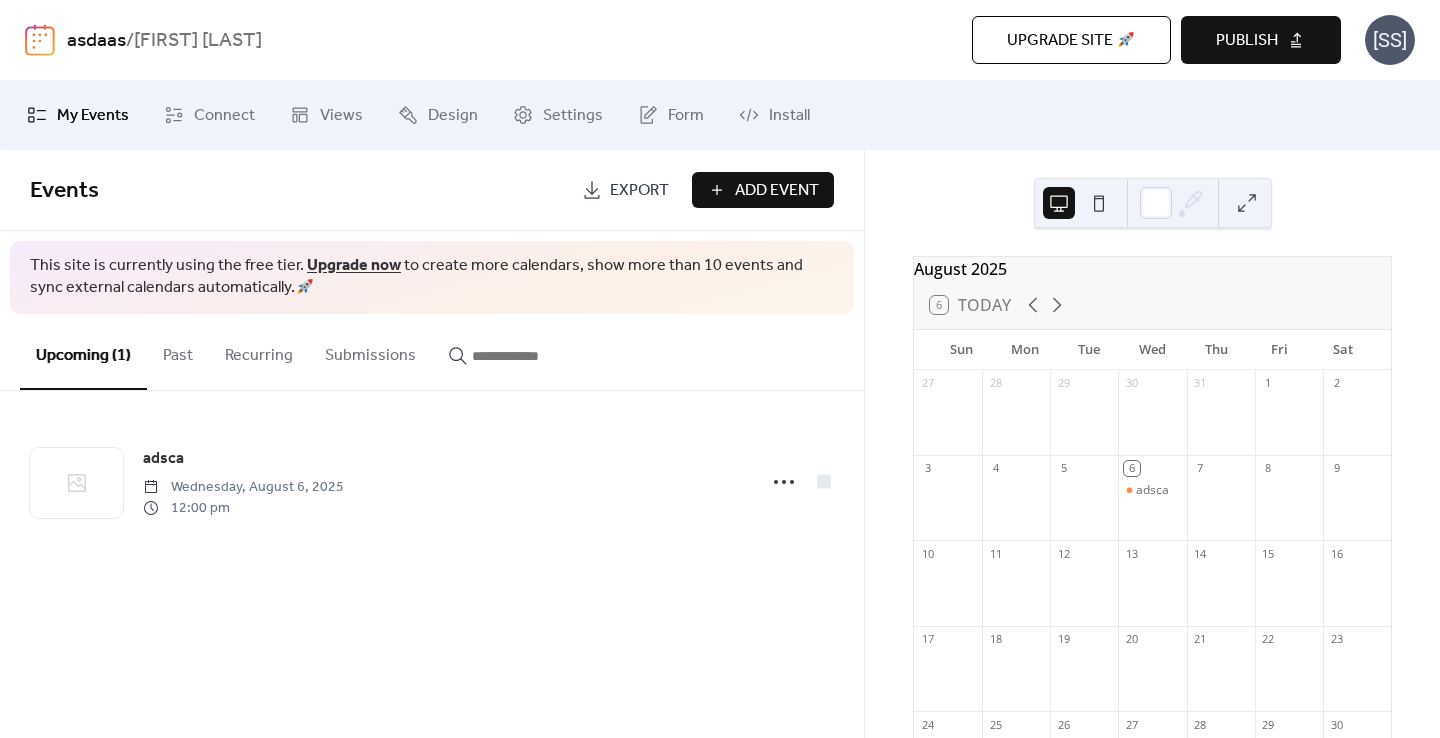 click on "Submissions" at bounding box center [370, 351] 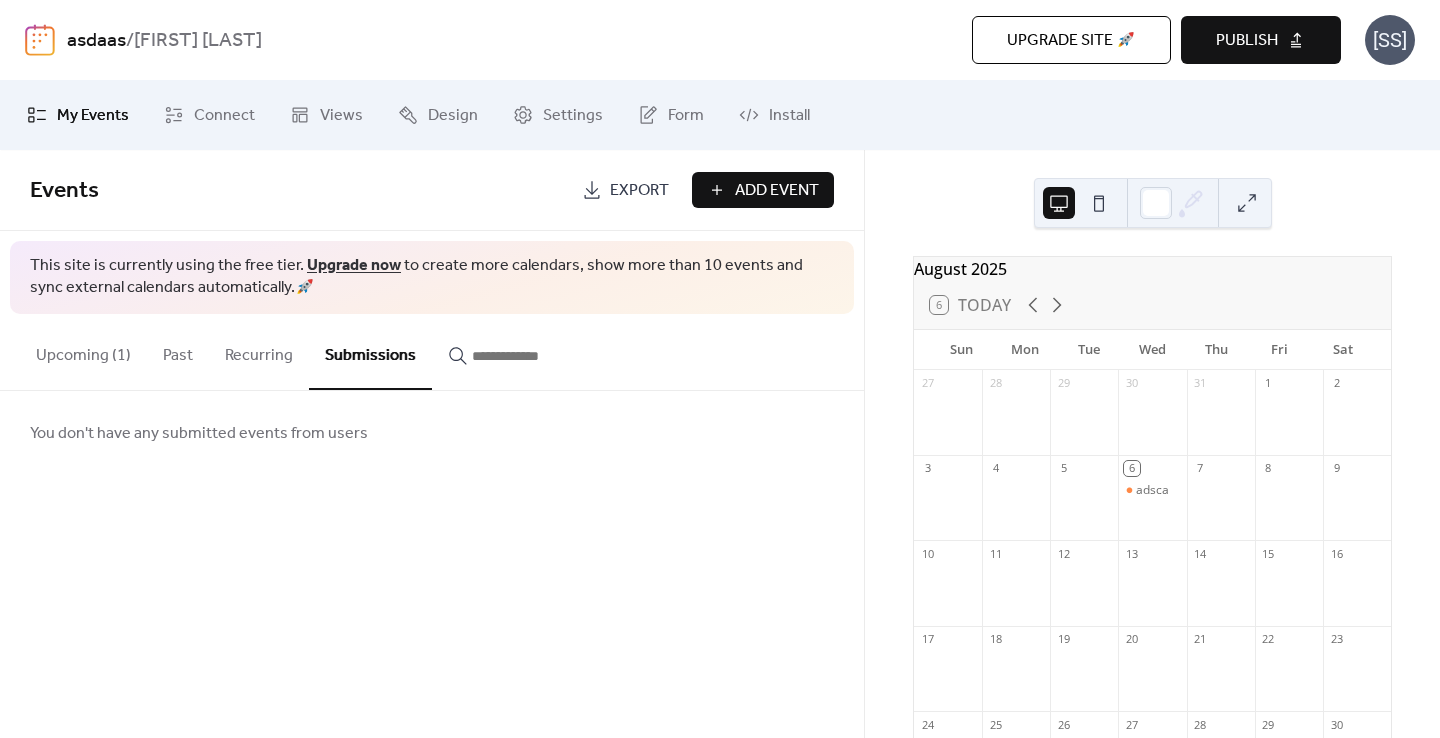 click on "Past" at bounding box center [178, 351] 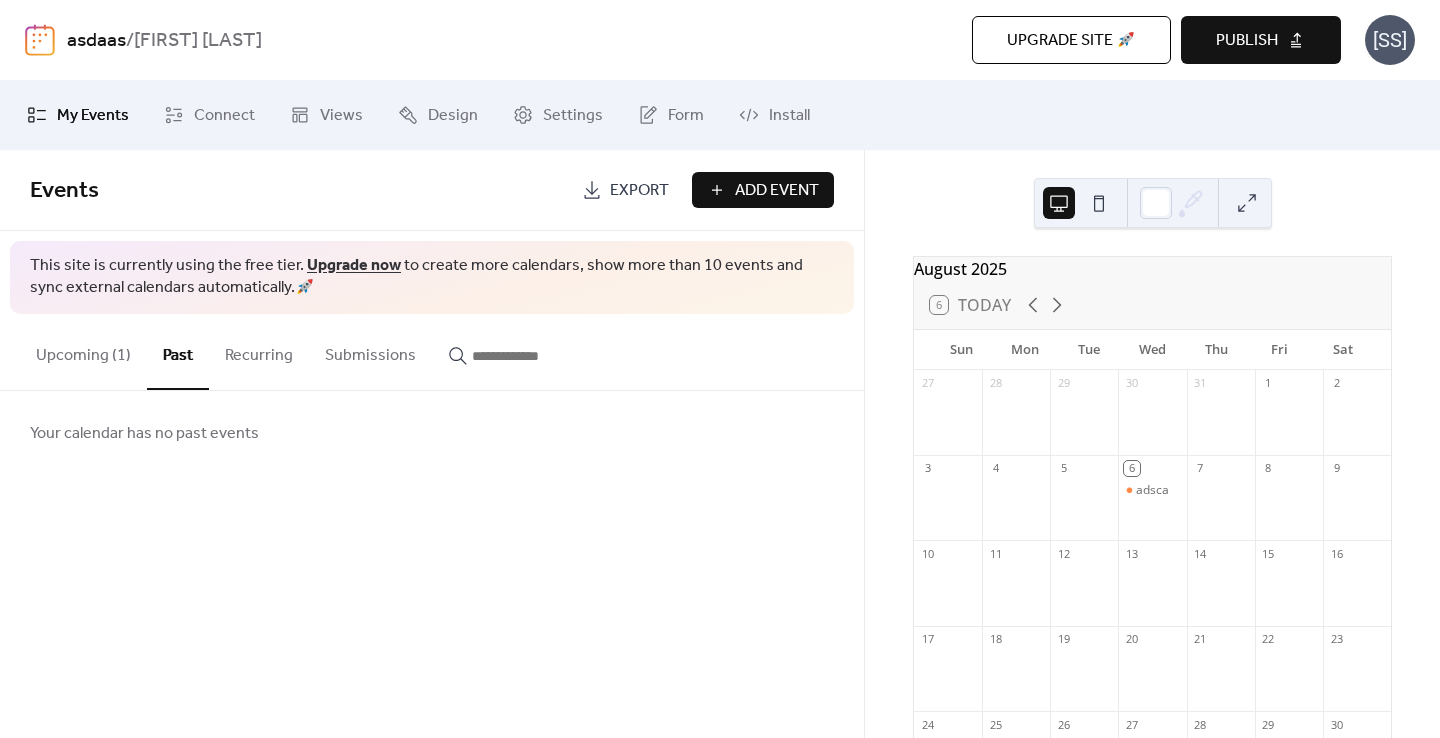 click on "[SS]" at bounding box center (1390, 40) 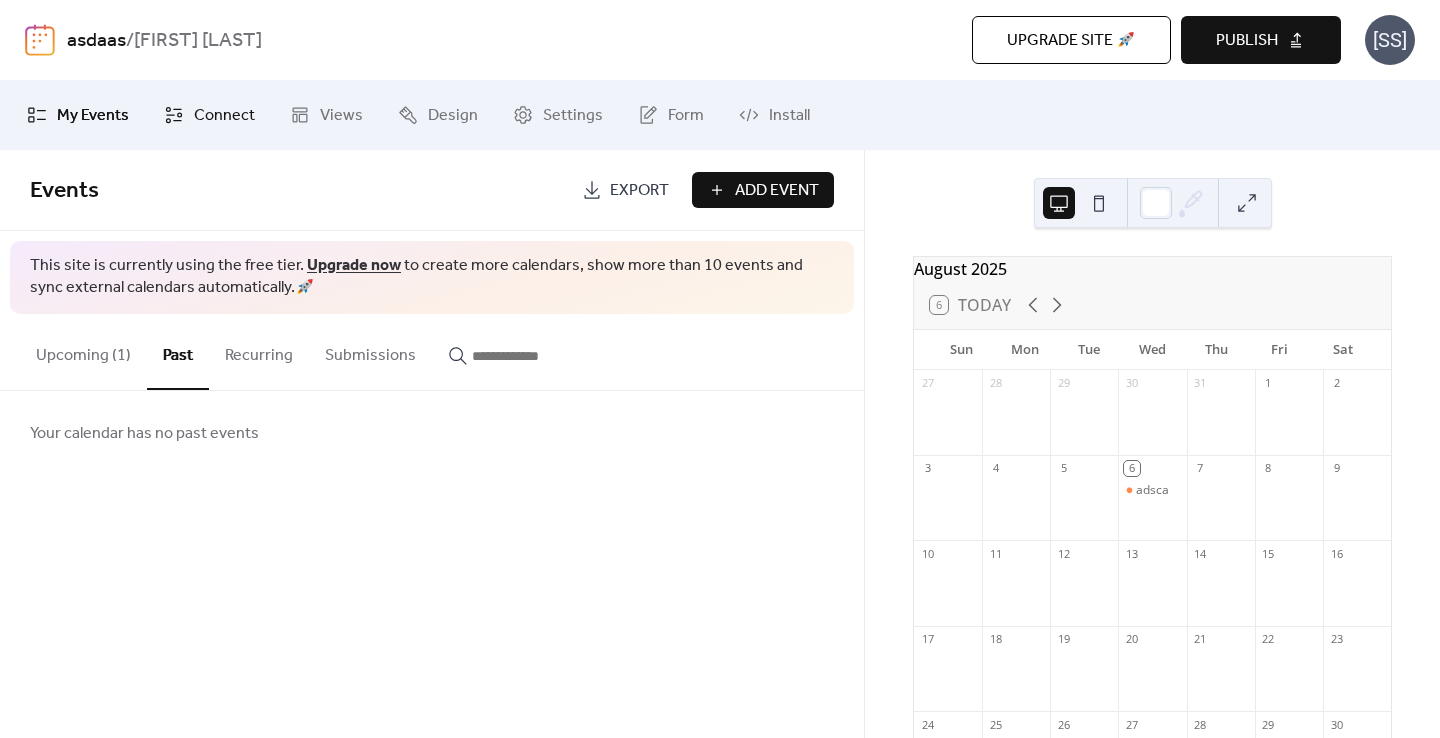click on "Connect" at bounding box center (224, 116) 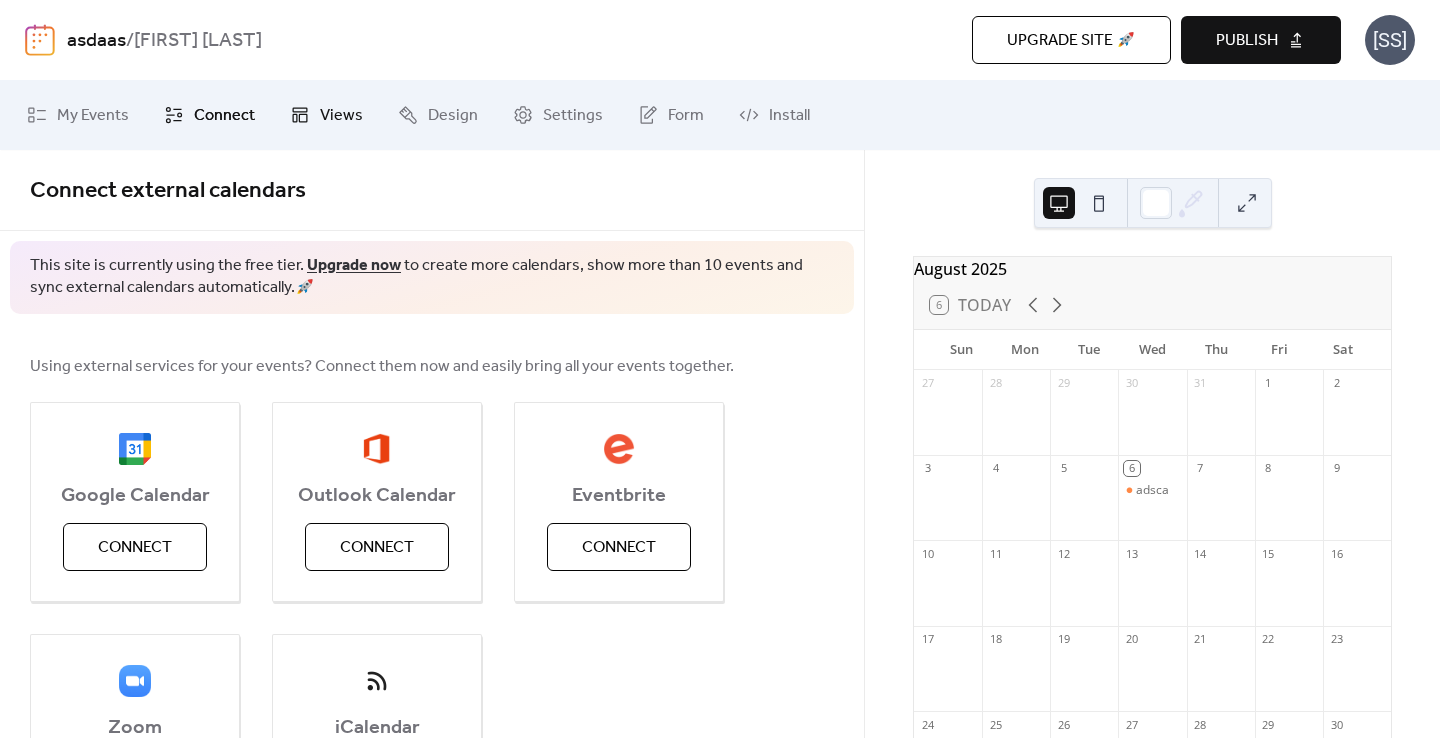 click on "Views" at bounding box center (326, 115) 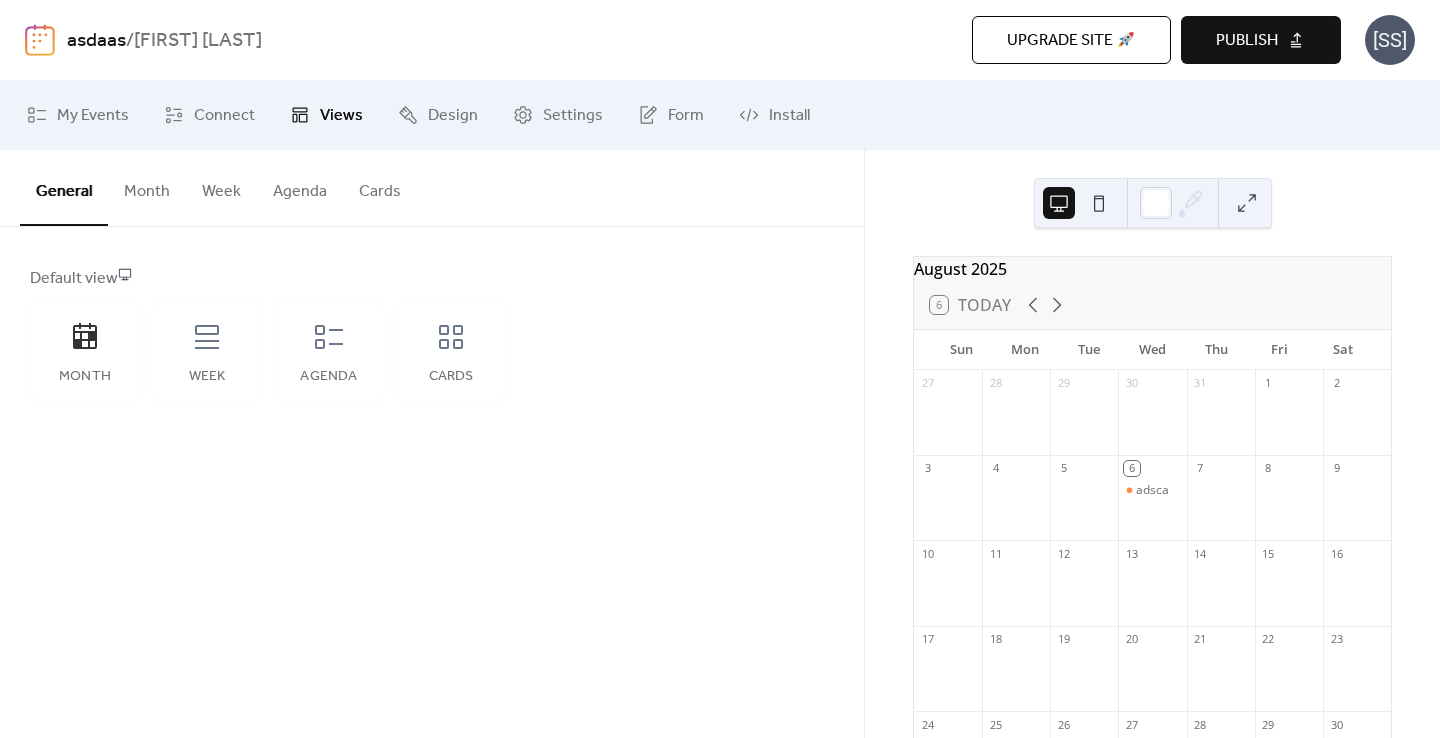click on "Month" at bounding box center (147, 187) 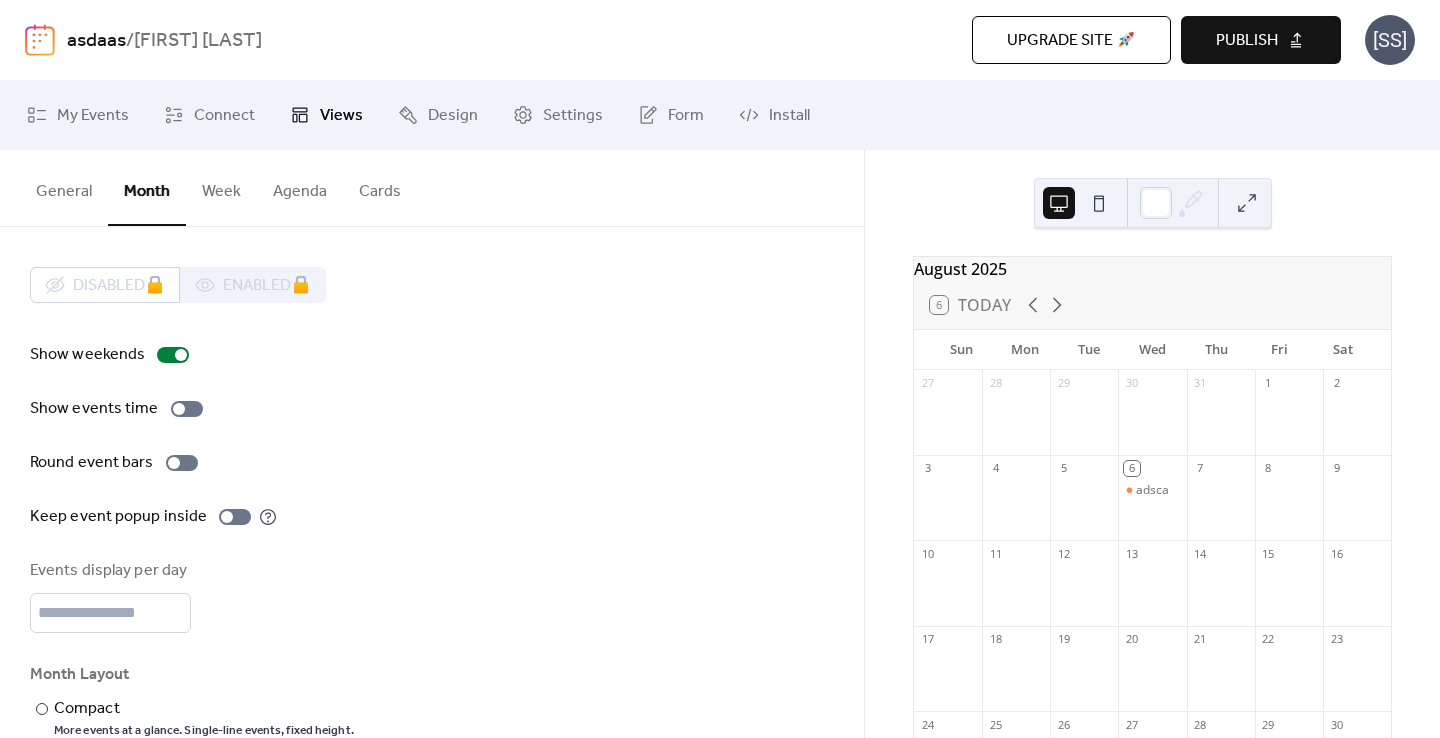 click on "Cards" at bounding box center (380, 187) 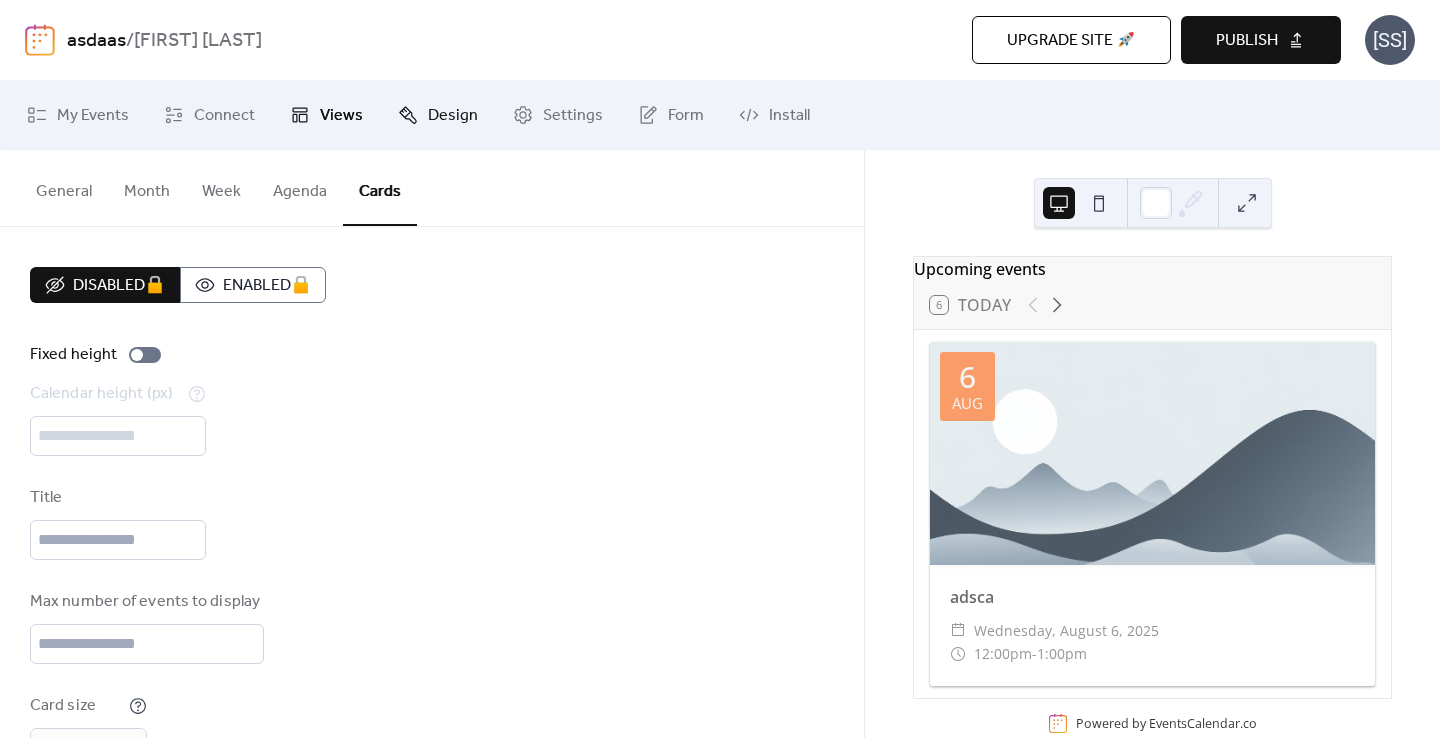click on "Design" at bounding box center (453, 116) 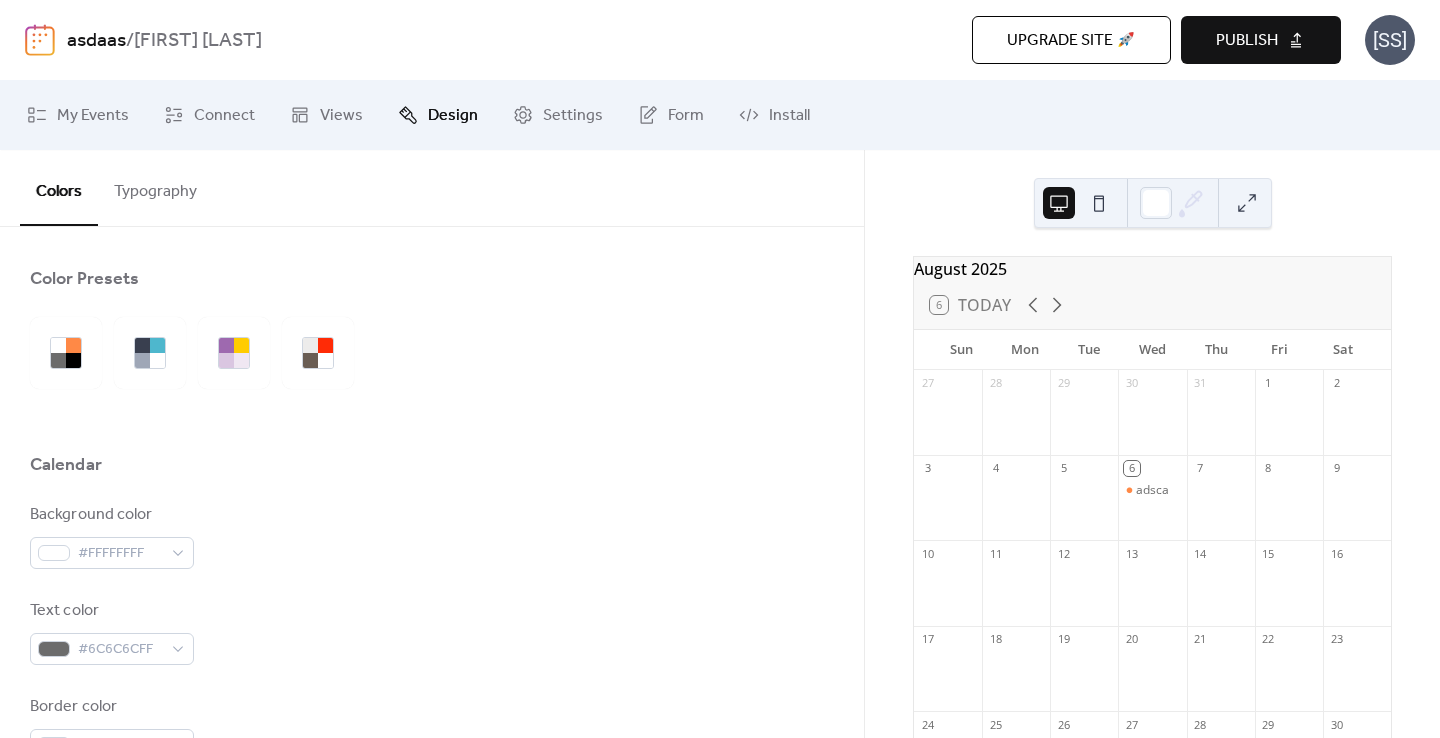 click on "Typography" at bounding box center (155, 187) 